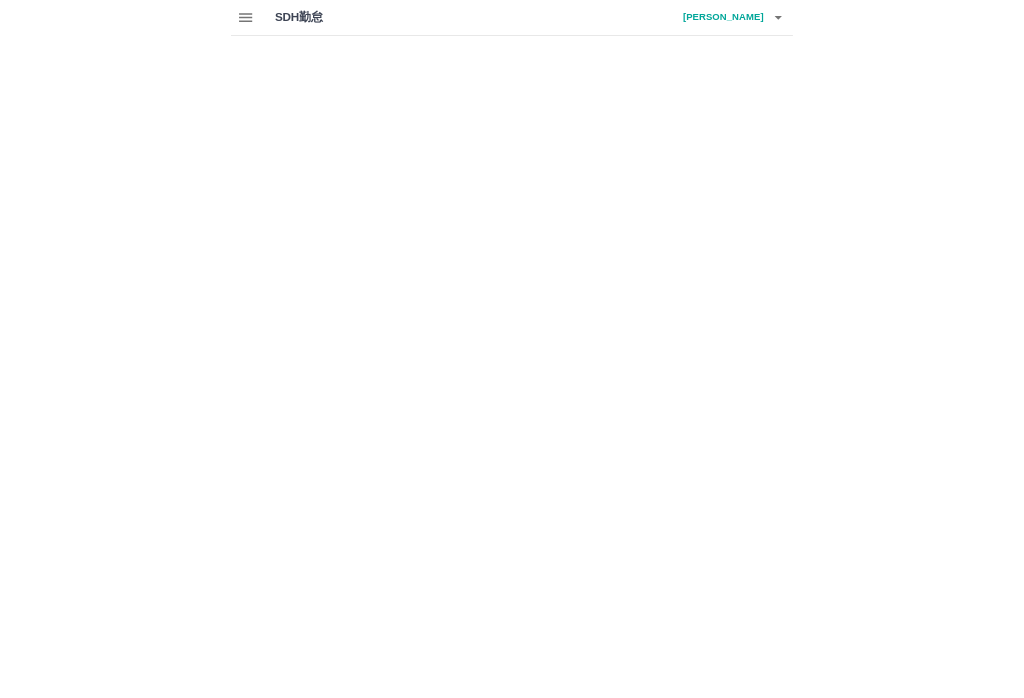scroll, scrollTop: 0, scrollLeft: 0, axis: both 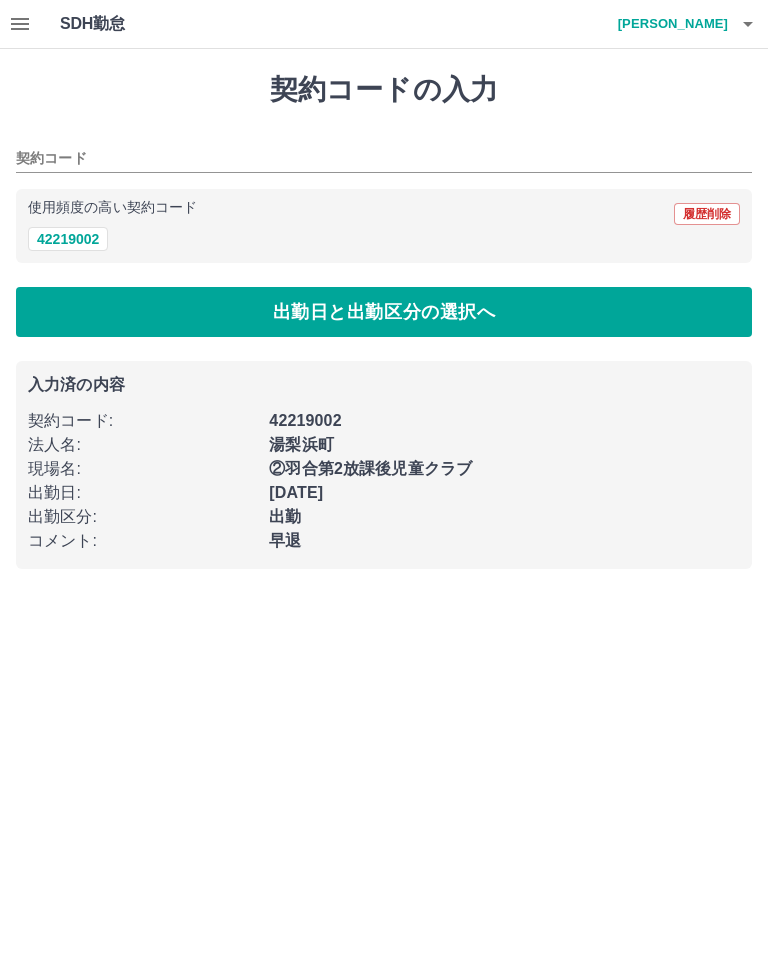 type on "********" 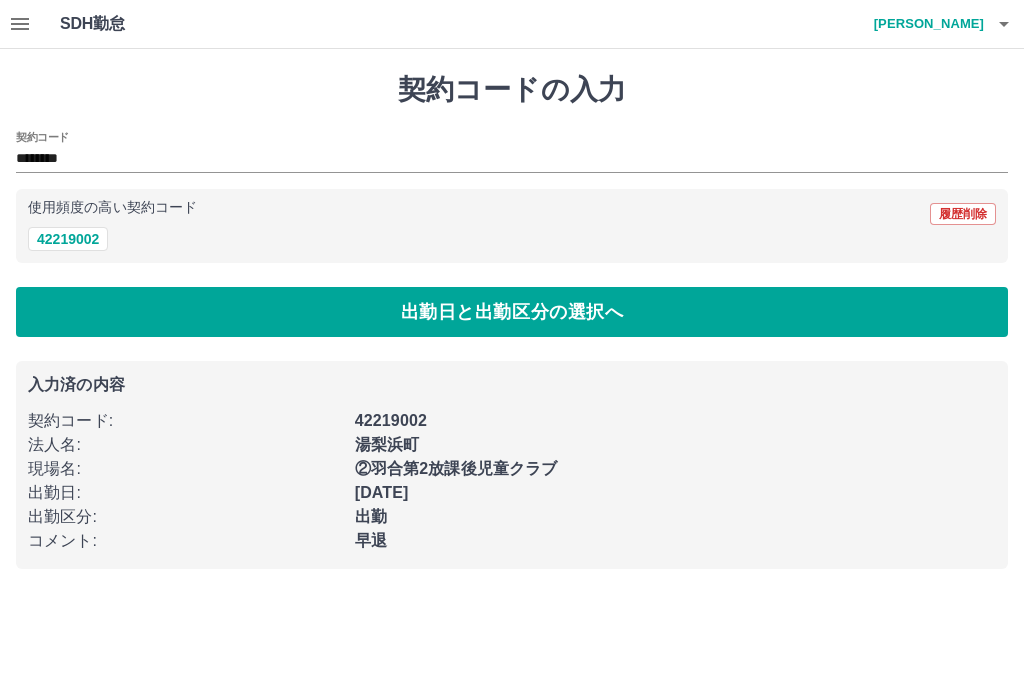 click on "SDH勤怠 [PERSON_NAME] 契約コードの入力 契約コード ******** 使用頻度の高い契約コード 履歴削除 42219002 出勤日と出勤区分の選択へ 入力済の内容 契約コード : 42219002 法人名 : [GEOGRAPHIC_DATA] 現場名 : ②羽合第2放課後児童クラブ 出勤日 : [DATE] 出勤区分 : 出勤 コメント : 早退 SDH勤怠" at bounding box center (512, 296) 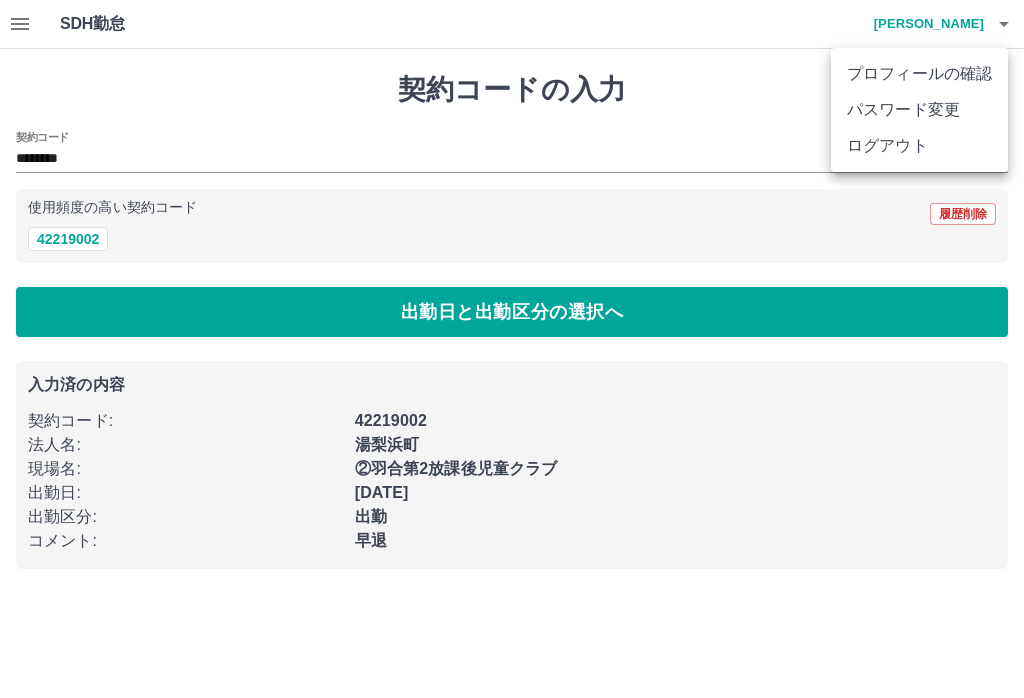 click on "ログアウト" at bounding box center (919, 146) 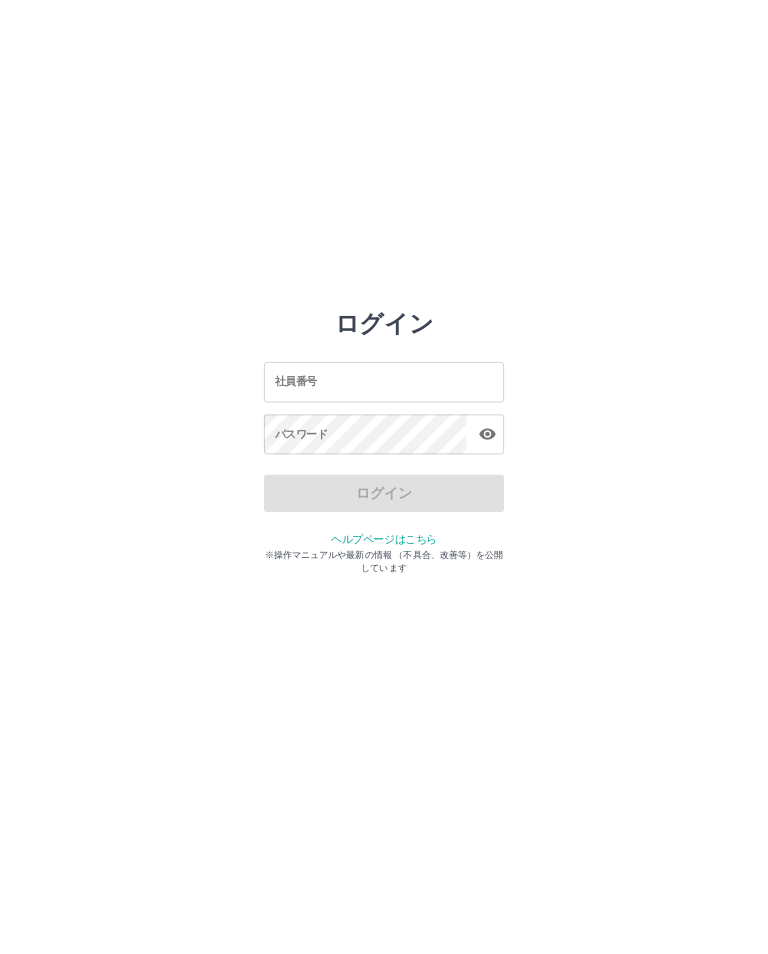 scroll, scrollTop: 0, scrollLeft: 0, axis: both 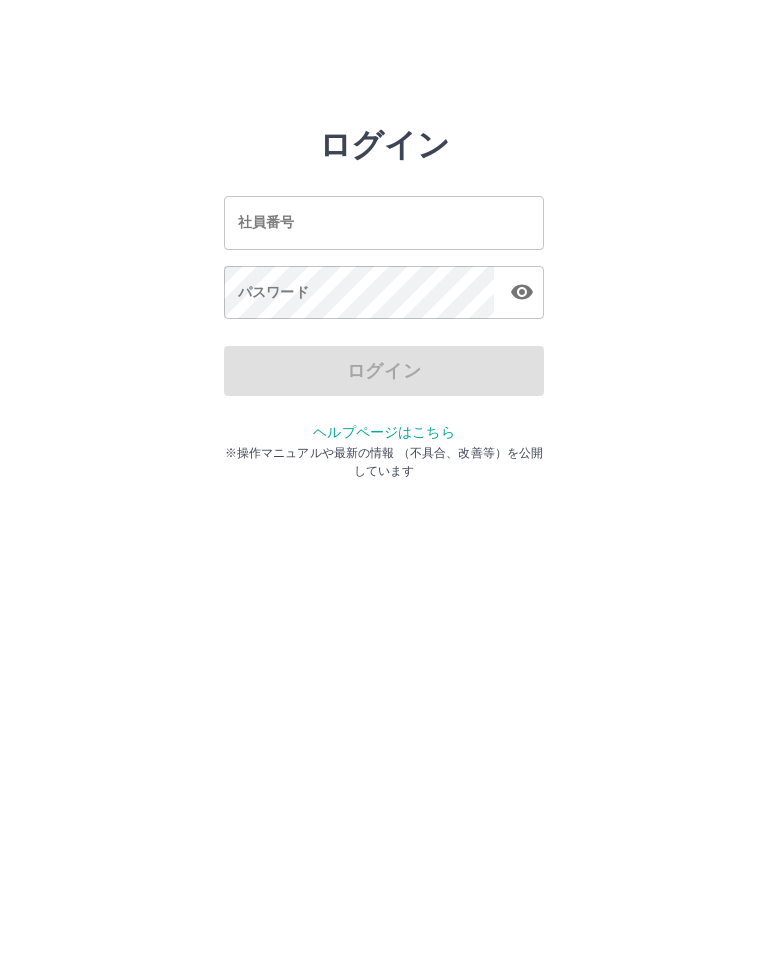 click on "社員番号" at bounding box center (384, 222) 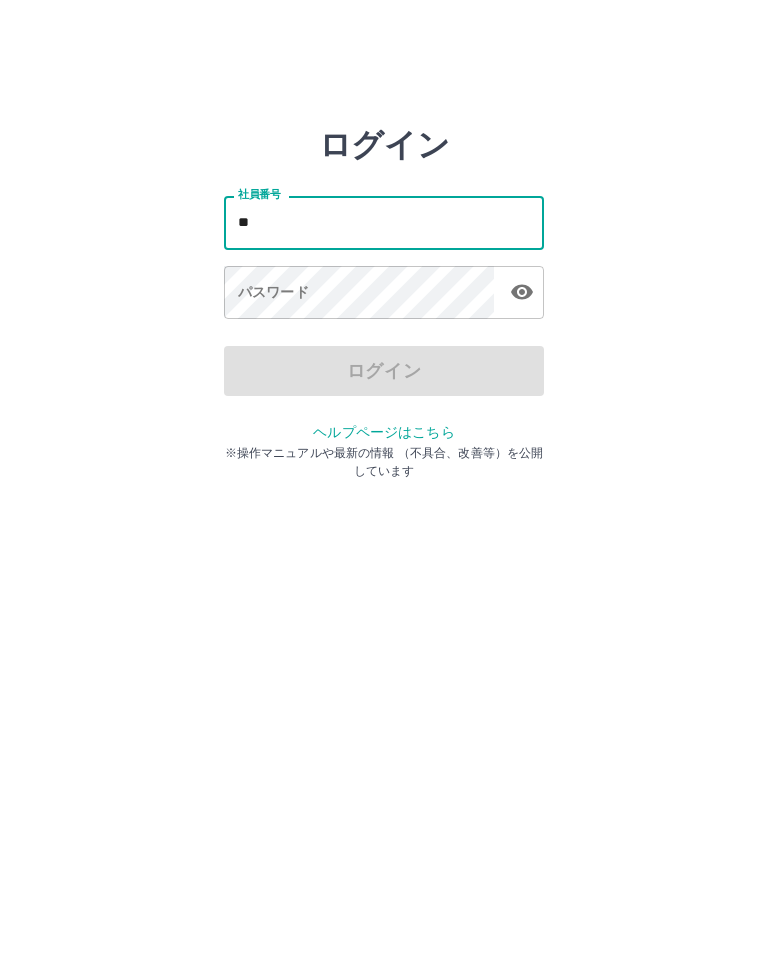 type on "*" 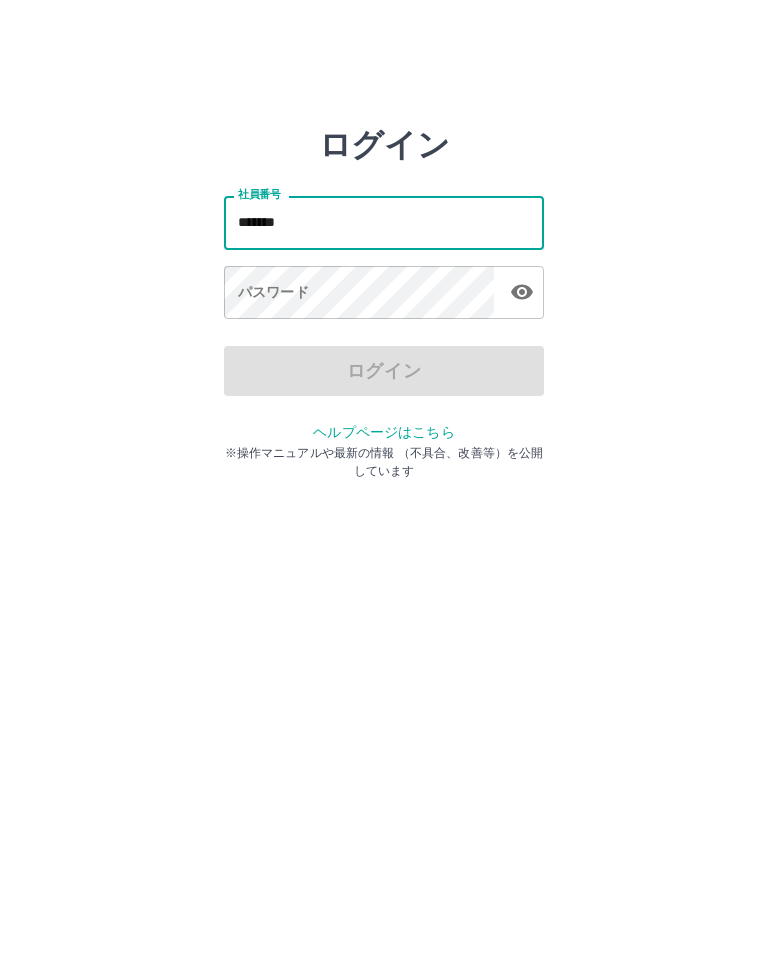 type on "*******" 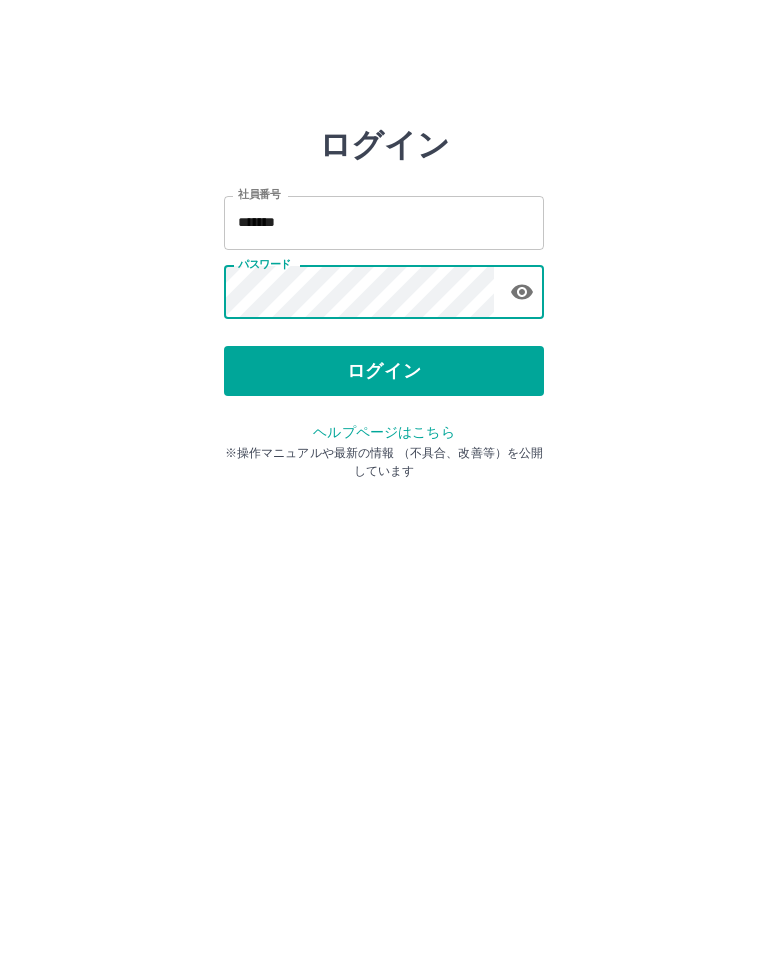 click on "ログイン" at bounding box center (384, 371) 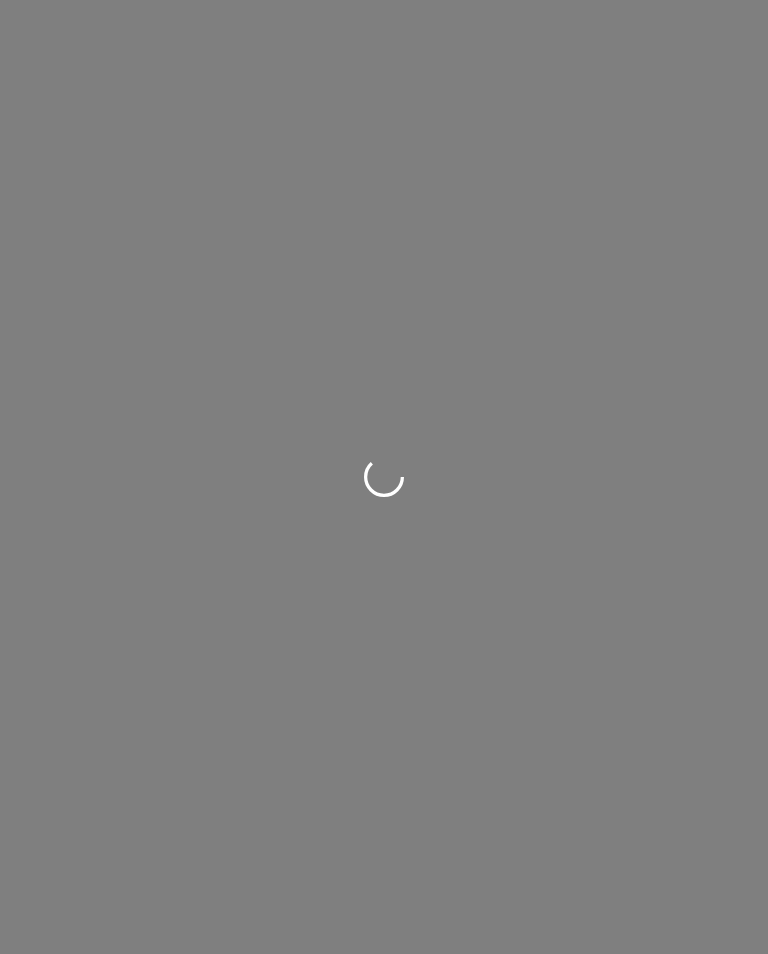 scroll, scrollTop: 0, scrollLeft: 0, axis: both 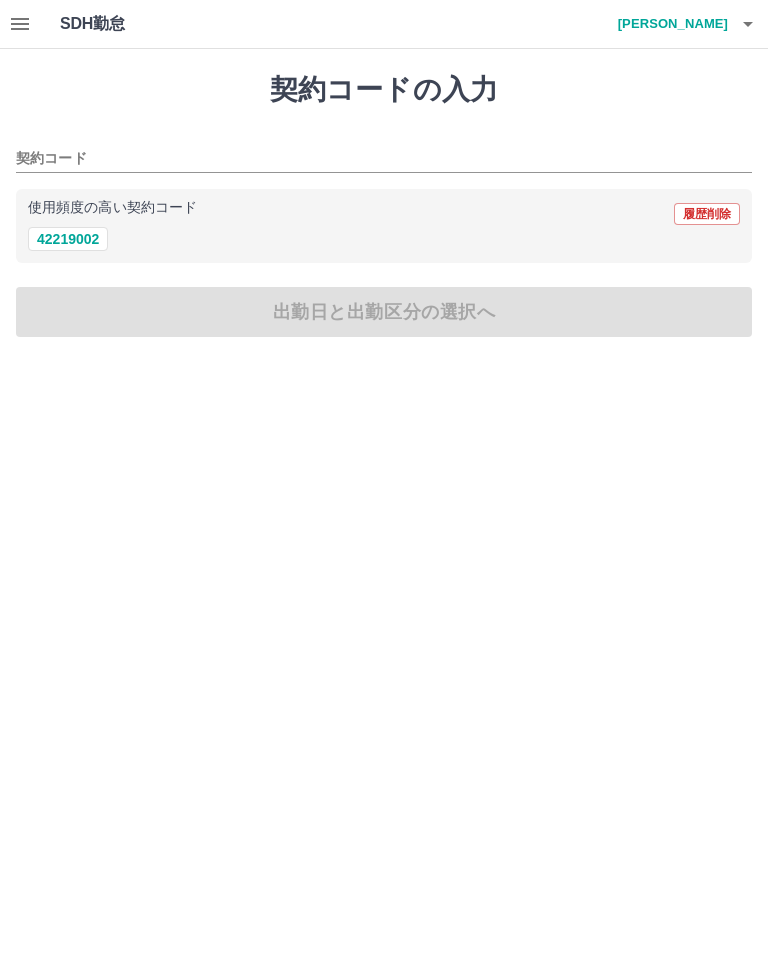click on "42219002" at bounding box center (68, 239) 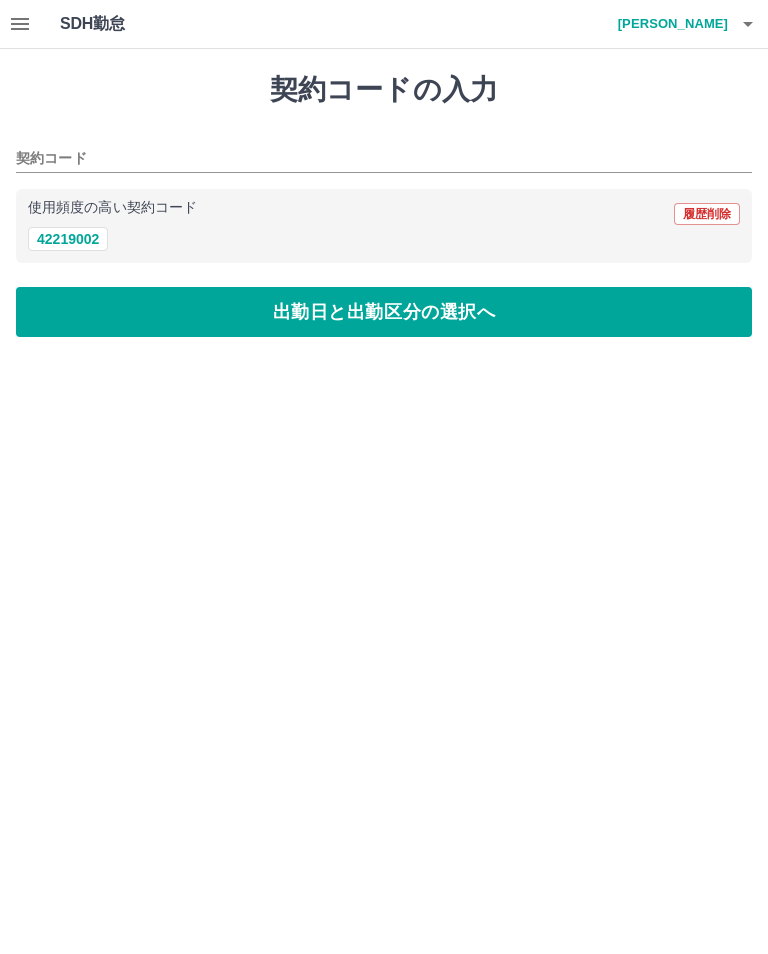 type on "********" 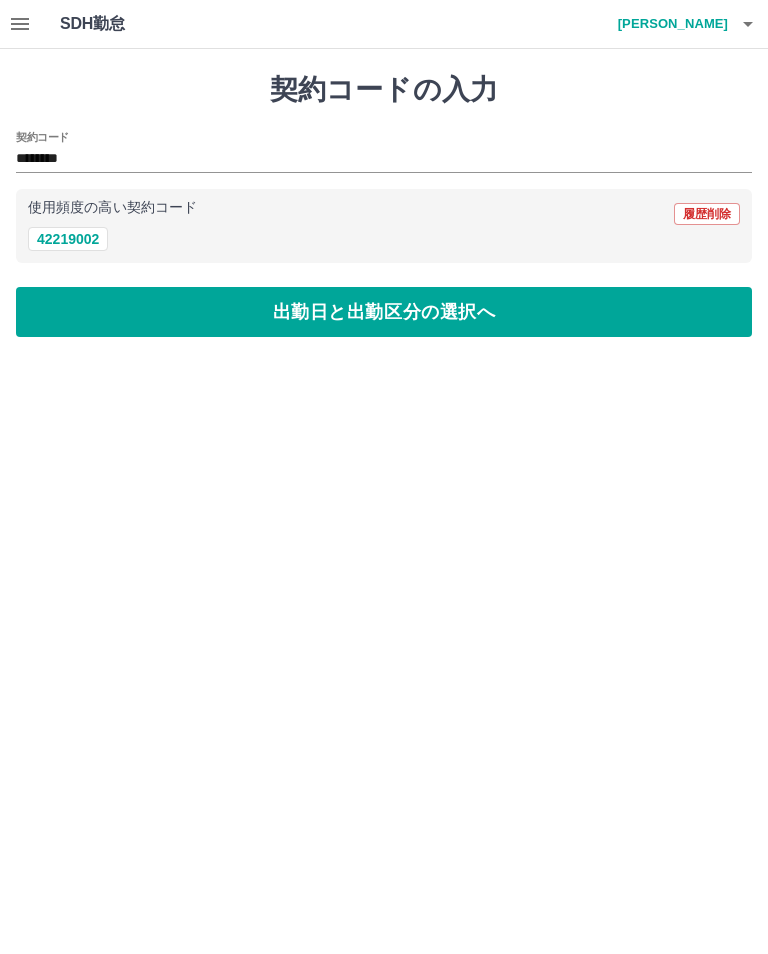 click on "出勤日と出勤区分の選択へ" at bounding box center [384, 312] 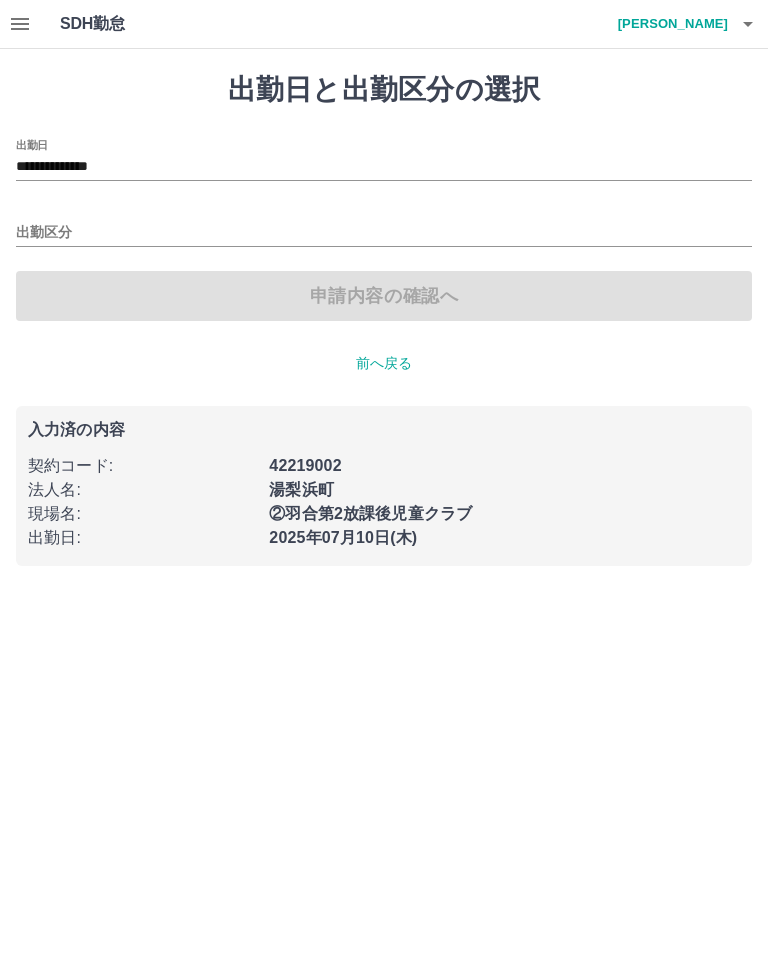 click on "出勤区分" at bounding box center [384, 233] 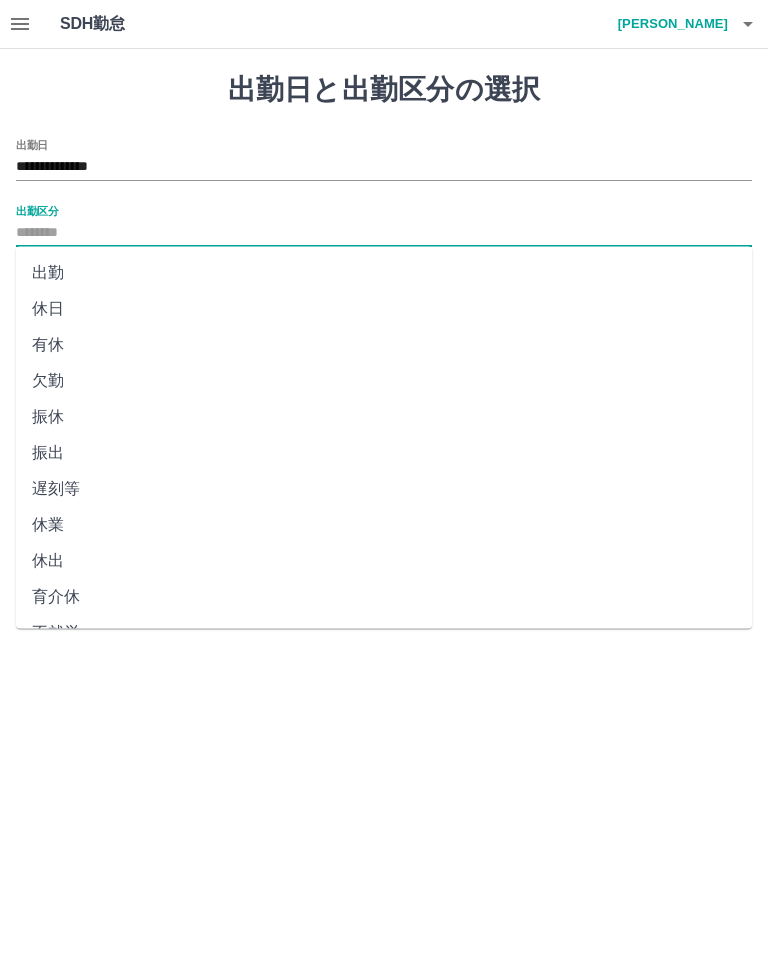click on "出勤" at bounding box center [384, 273] 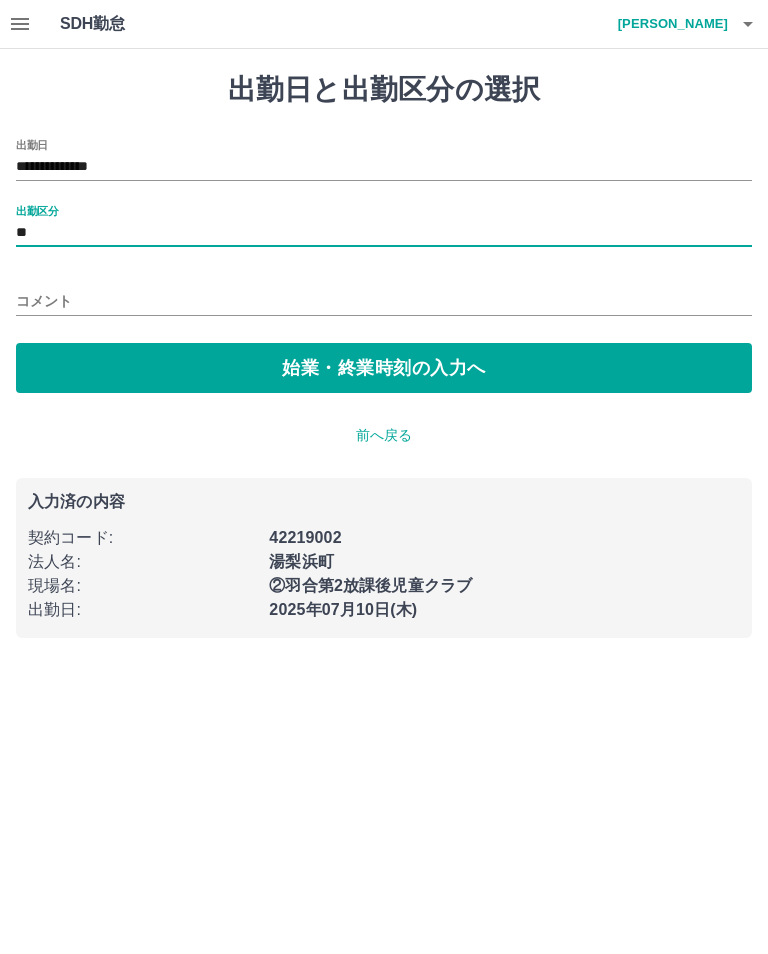 click on "始業・終業時刻の入力へ" at bounding box center [384, 368] 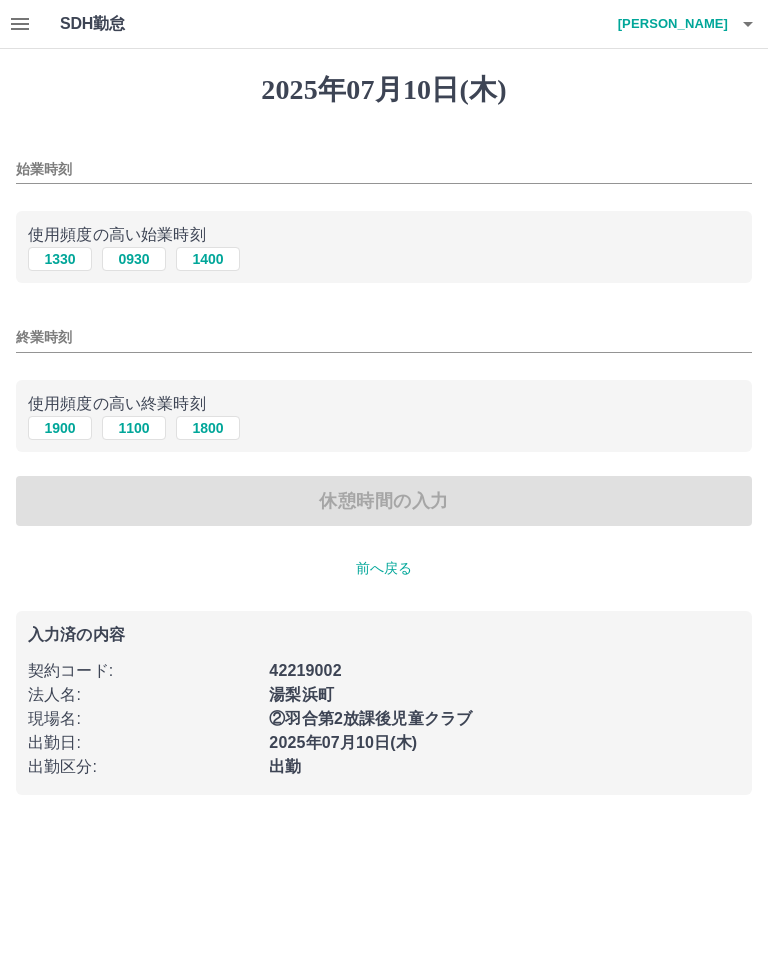 click on "1400" at bounding box center [208, 259] 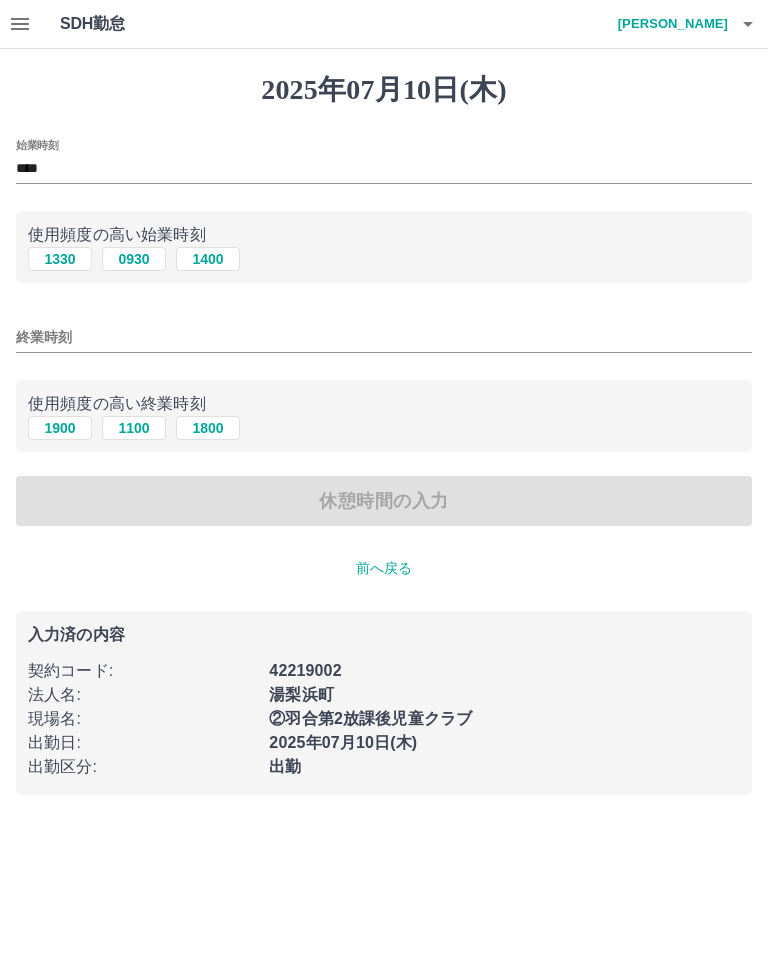 click on "1800" at bounding box center [208, 428] 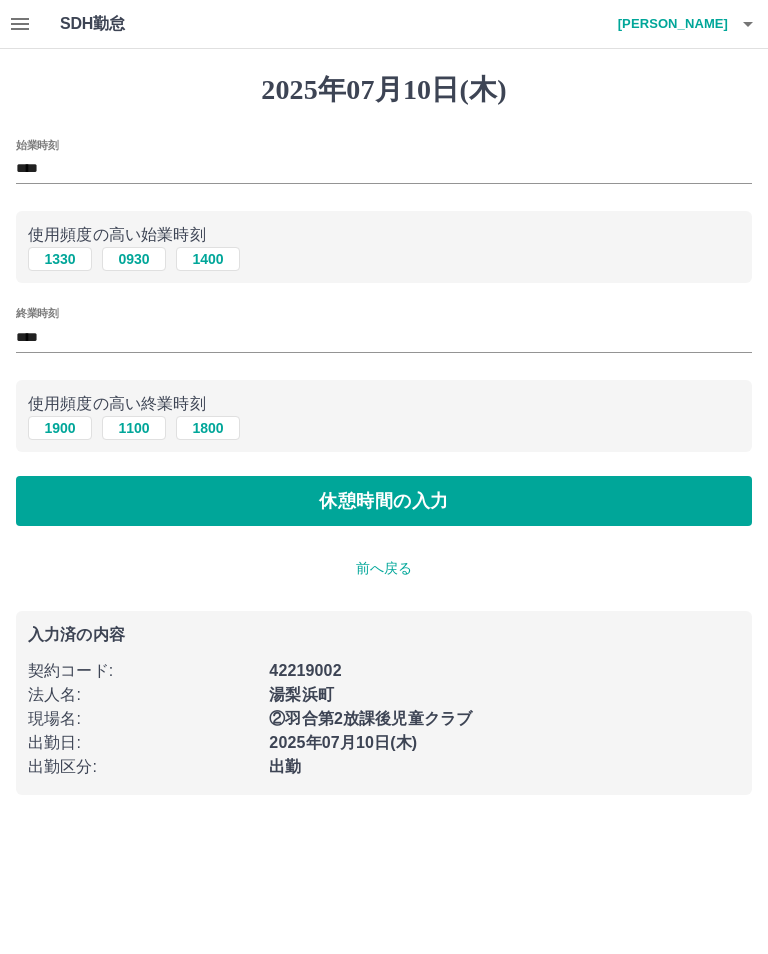 click on "休憩時間の入力" at bounding box center [384, 501] 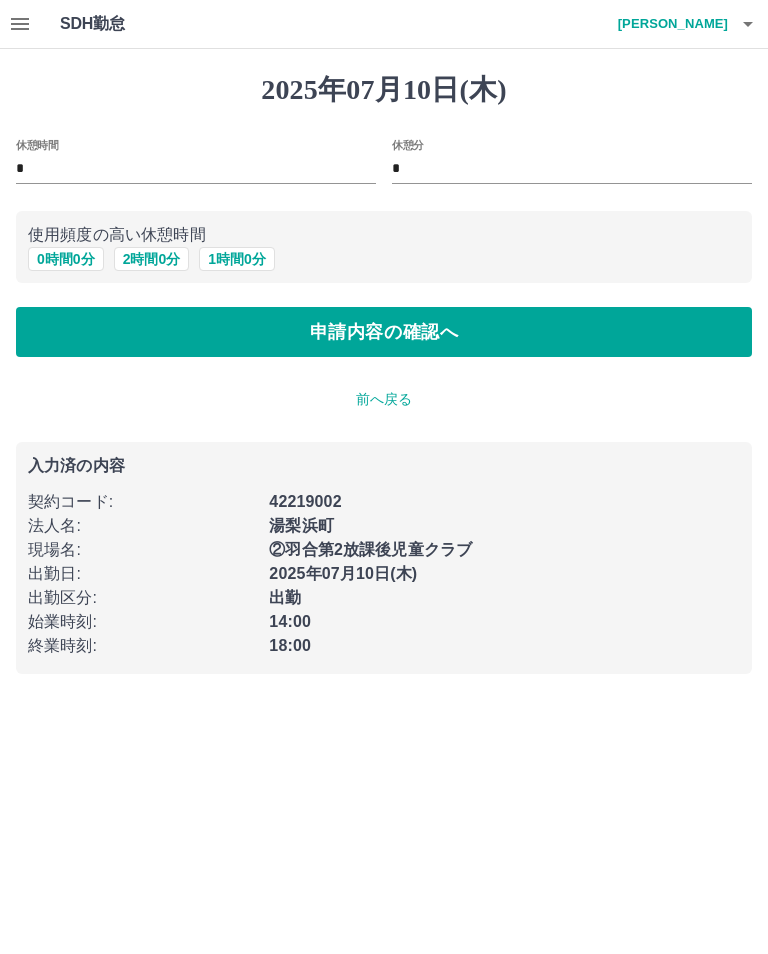 click on "申請内容の確認へ" at bounding box center (384, 332) 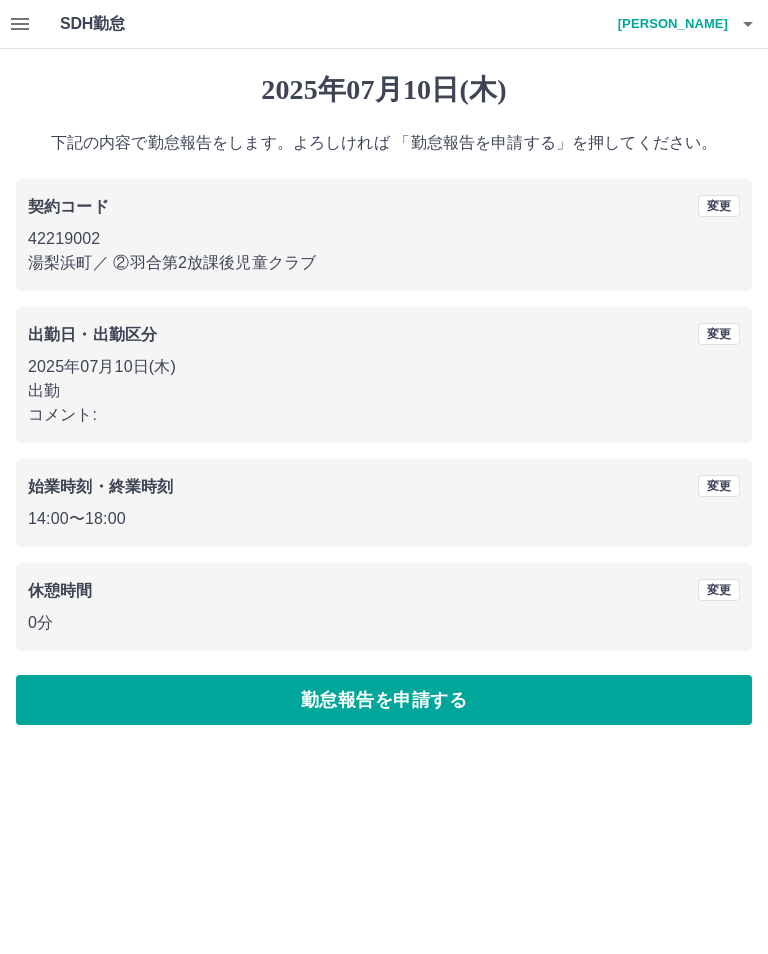 click on "勤怠報告を申請する" at bounding box center (384, 700) 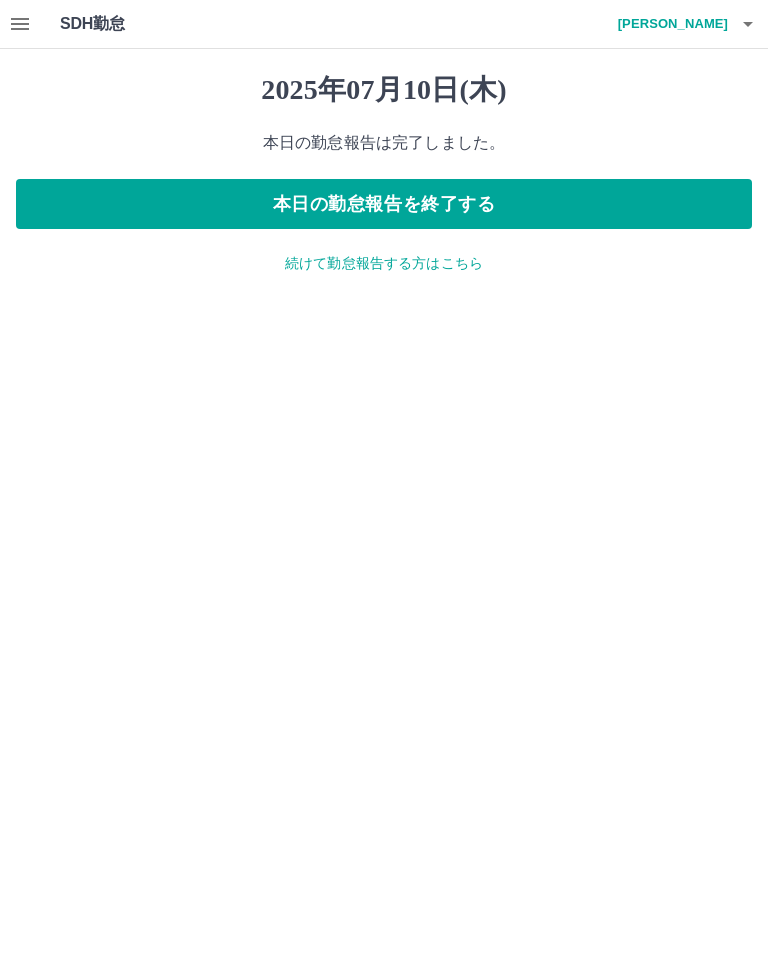 click on "本日の勤怠報告を終了する" at bounding box center [384, 204] 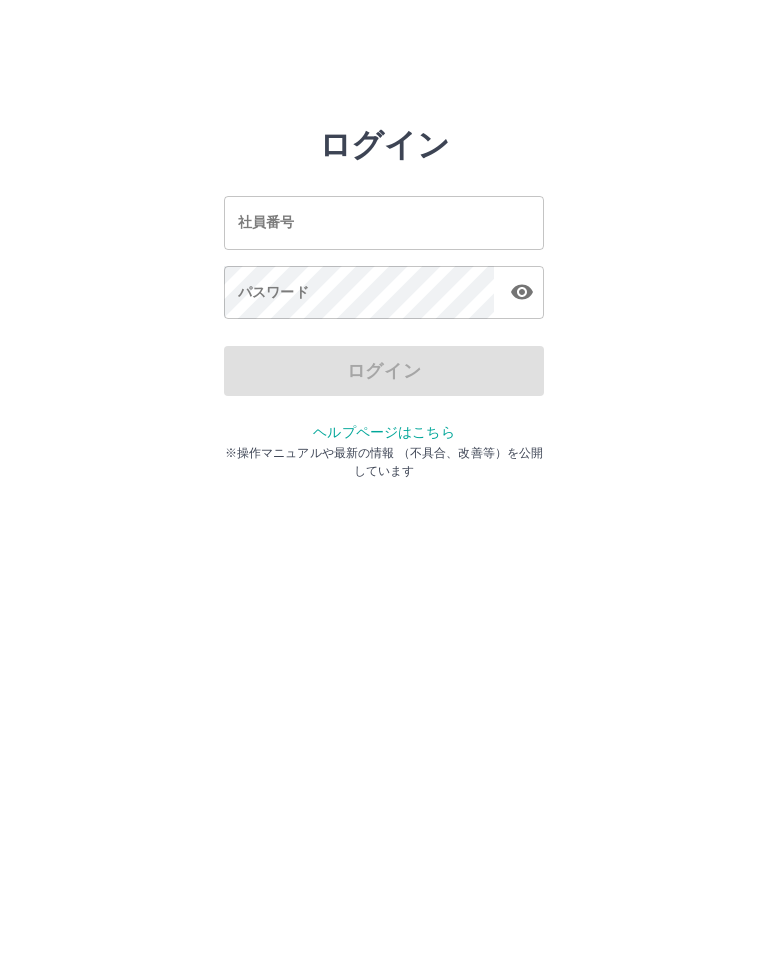 scroll, scrollTop: 0, scrollLeft: 0, axis: both 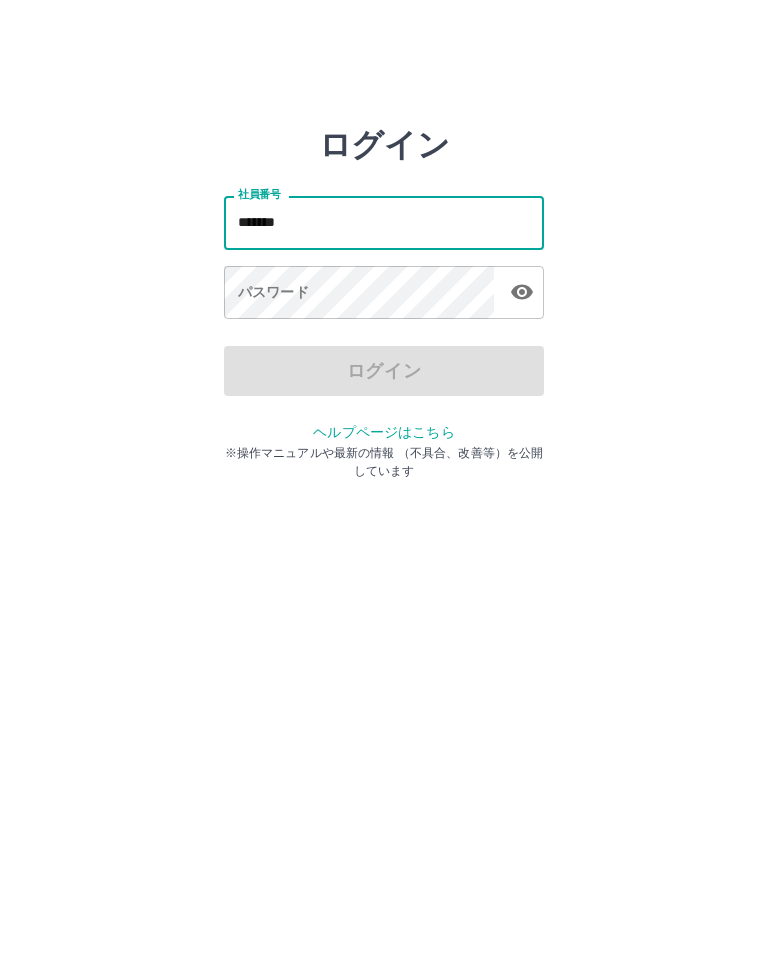 type on "*******" 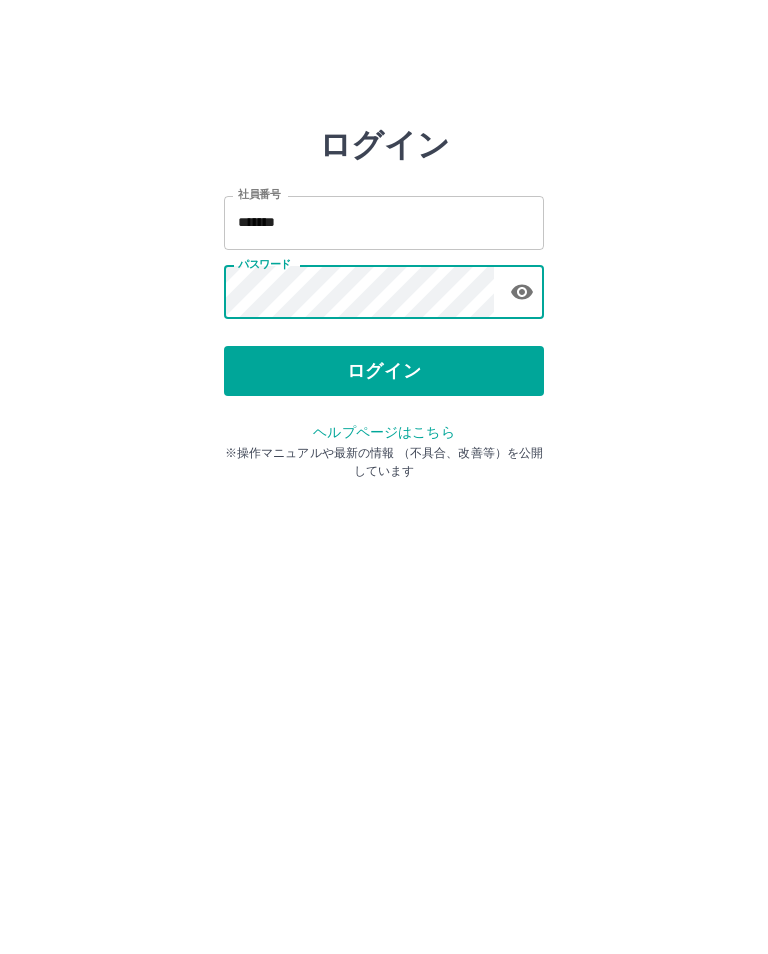 click on "ログイン" at bounding box center [384, 371] 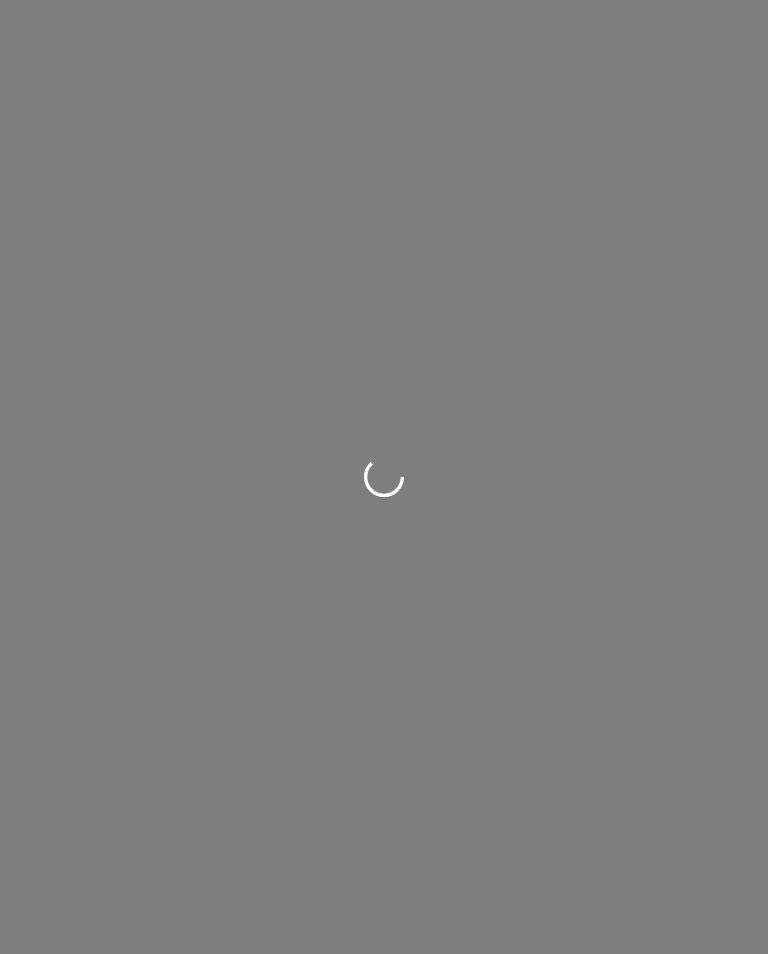 scroll, scrollTop: 0, scrollLeft: 0, axis: both 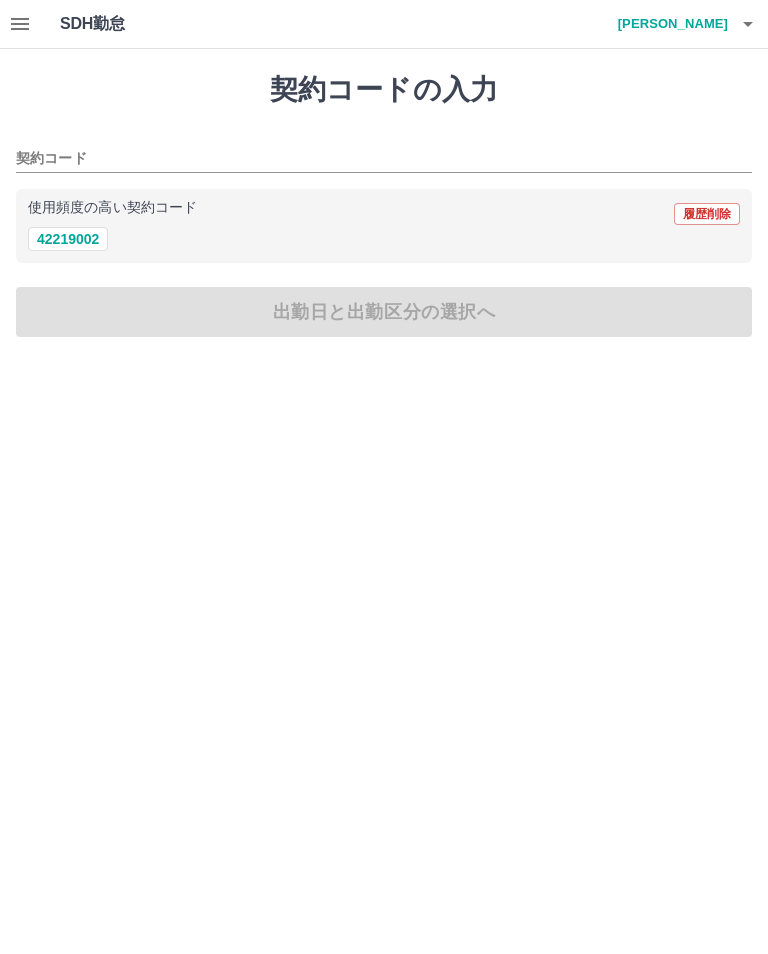 click on "42219002" at bounding box center (384, 239) 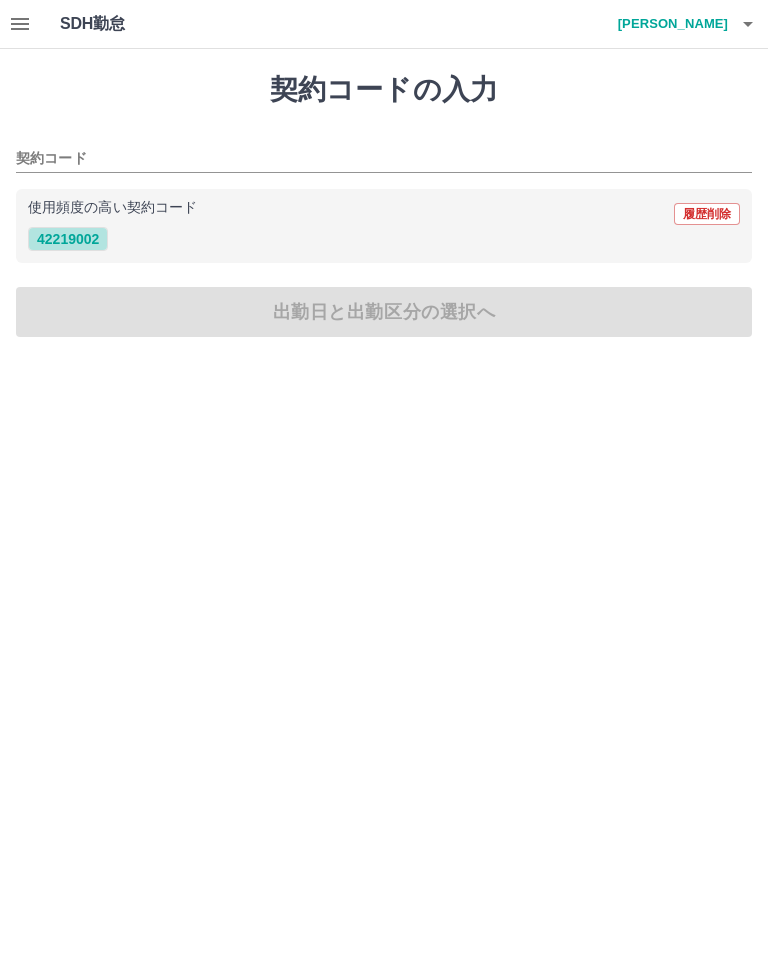 click on "42219002" at bounding box center [68, 239] 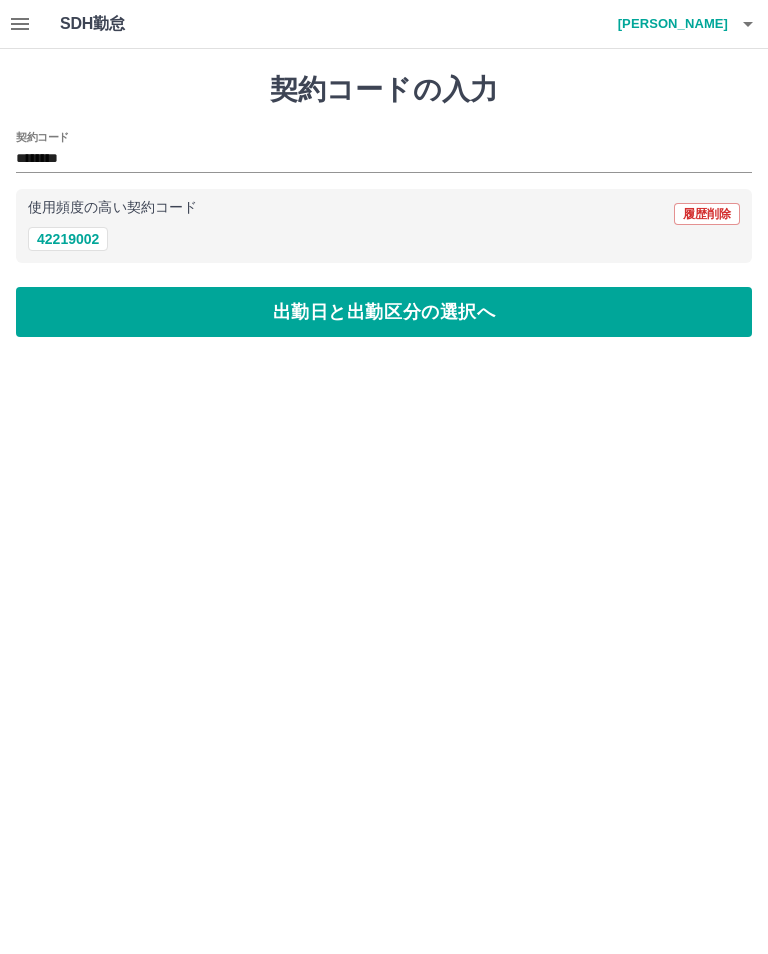 click on "出勤日と出勤区分の選択へ" at bounding box center (384, 312) 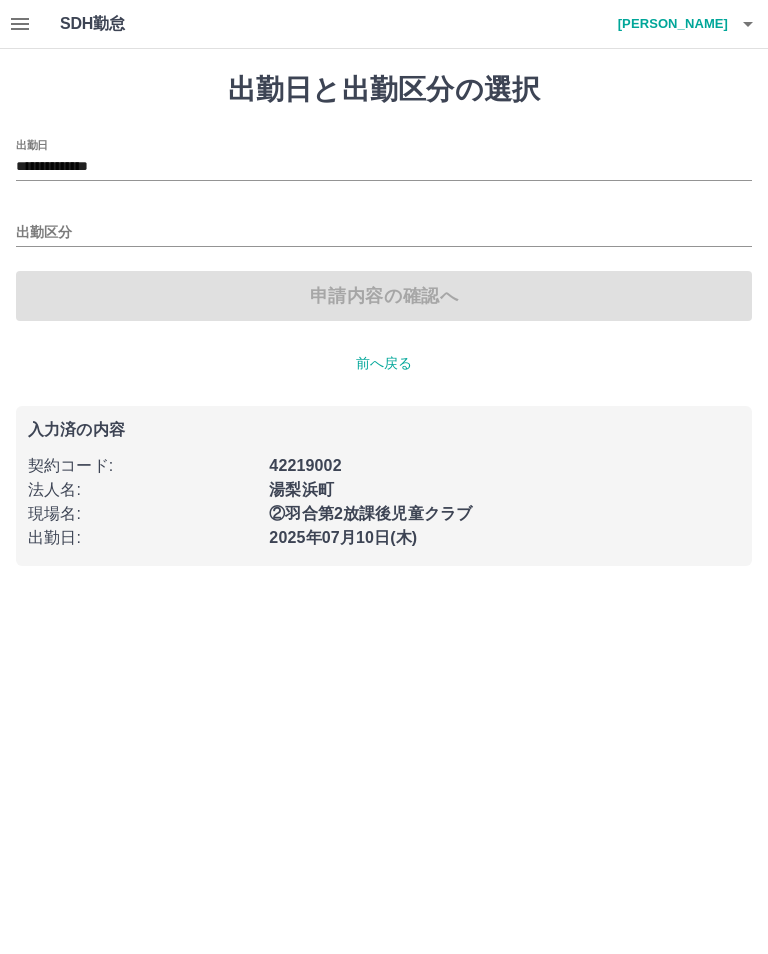 click on "**********" at bounding box center (384, 167) 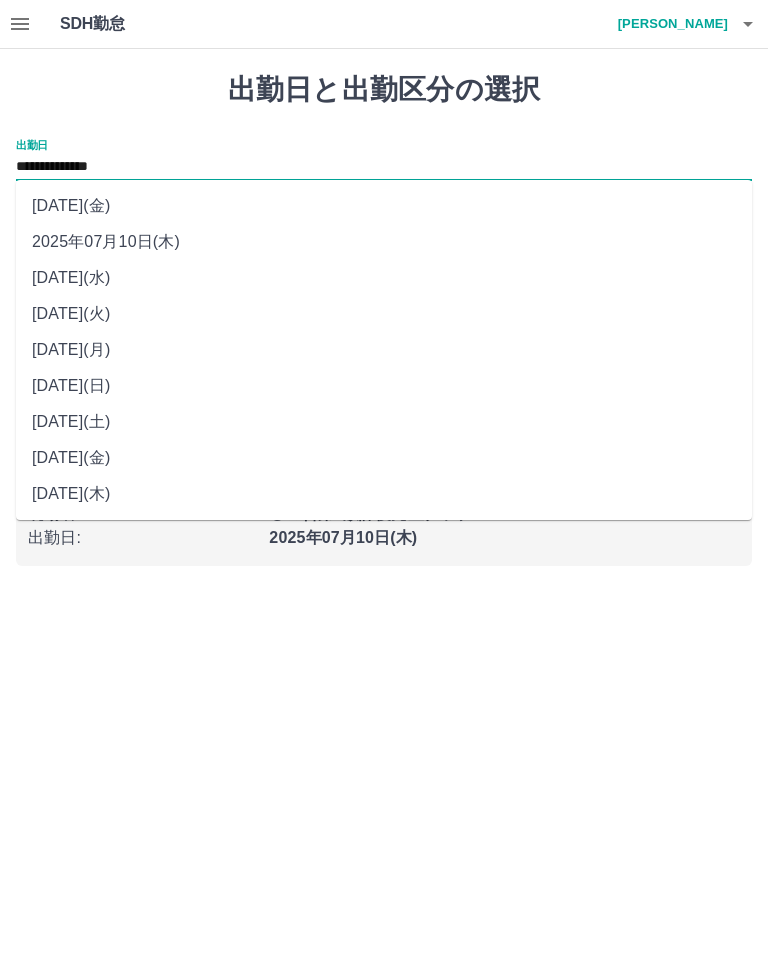 click on "2025年07月08日(火)" at bounding box center (384, 314) 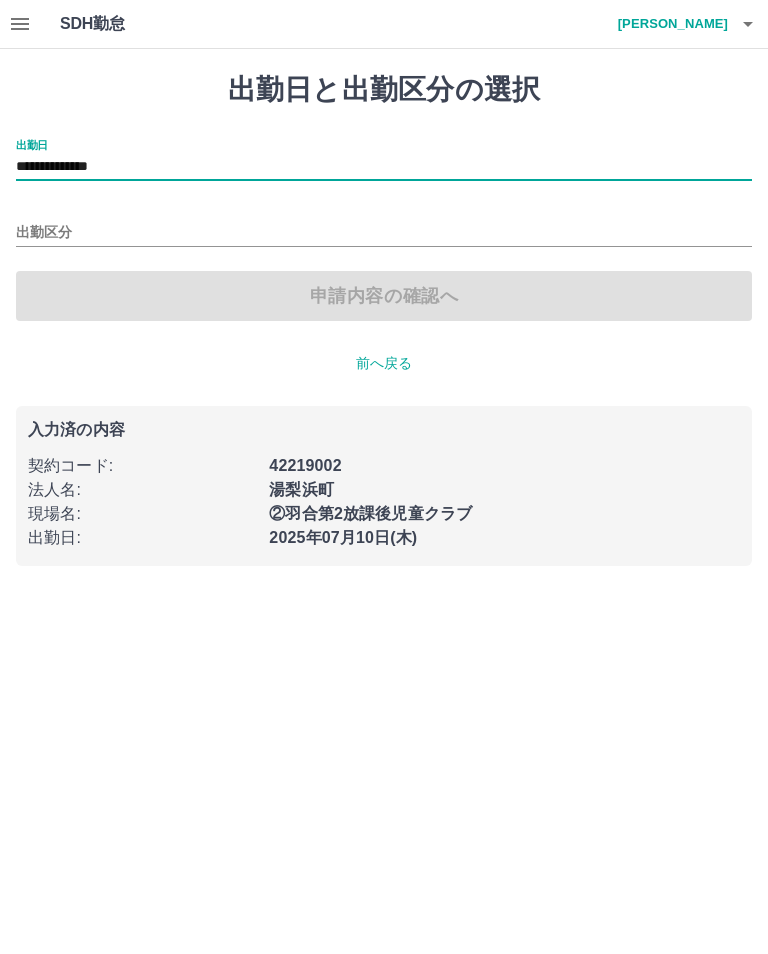 click on "出勤区分" at bounding box center [384, 233] 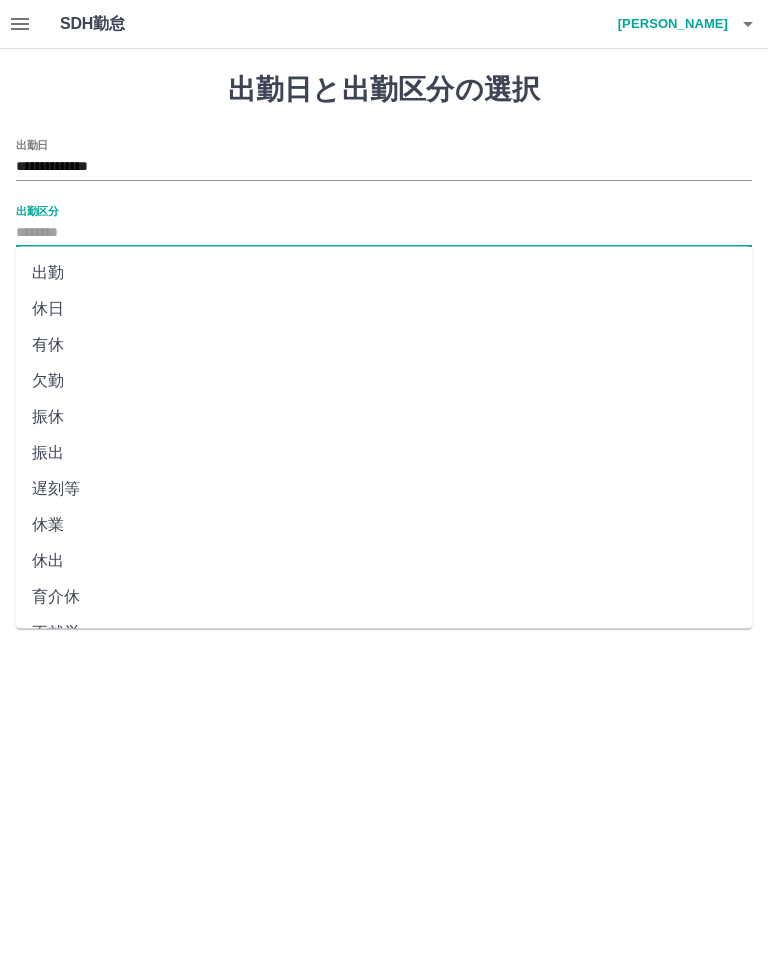 click on "出勤" at bounding box center [384, 273] 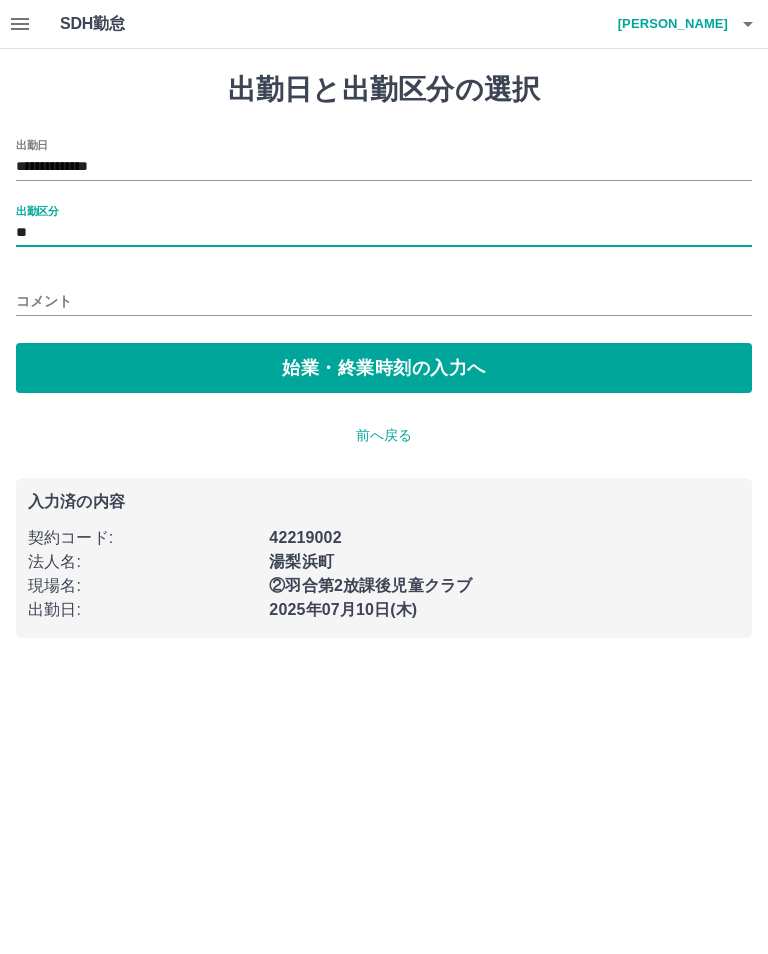 click on "コメント" at bounding box center [384, 301] 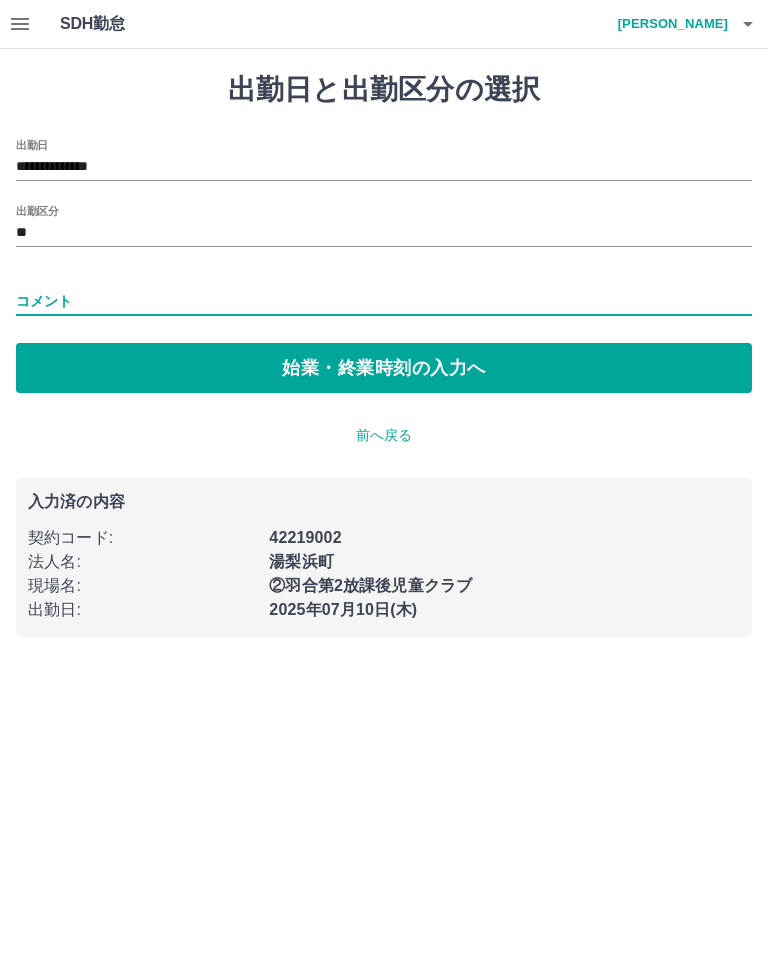 click on "コメント" at bounding box center (384, 301) 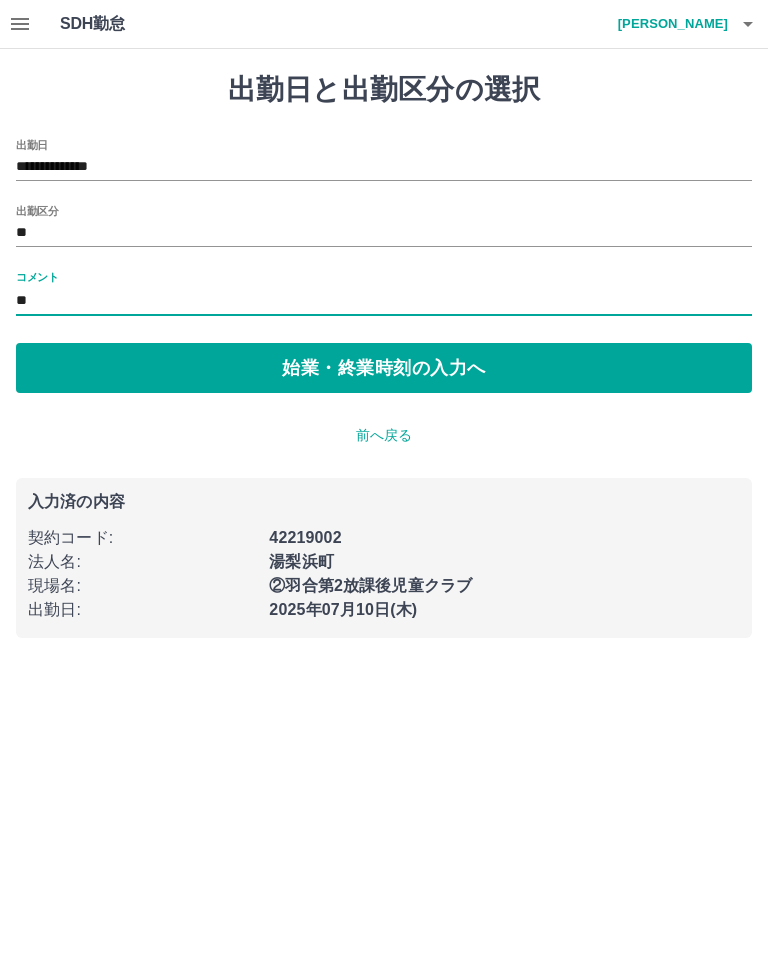 type on "**" 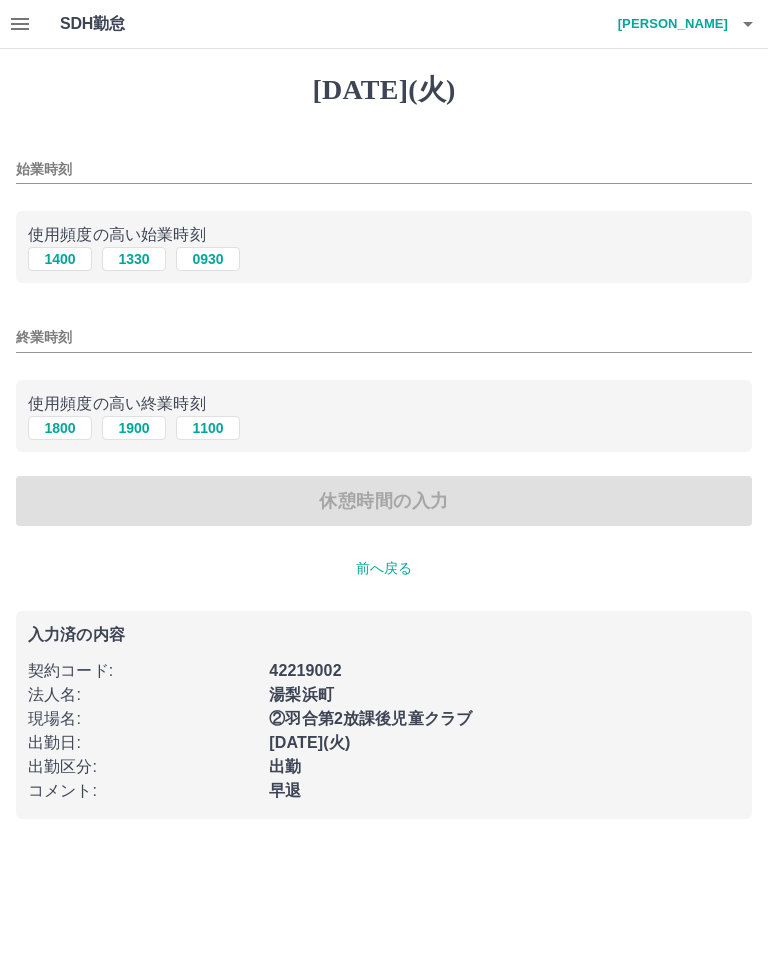 click on "始業時刻" at bounding box center (384, 169) 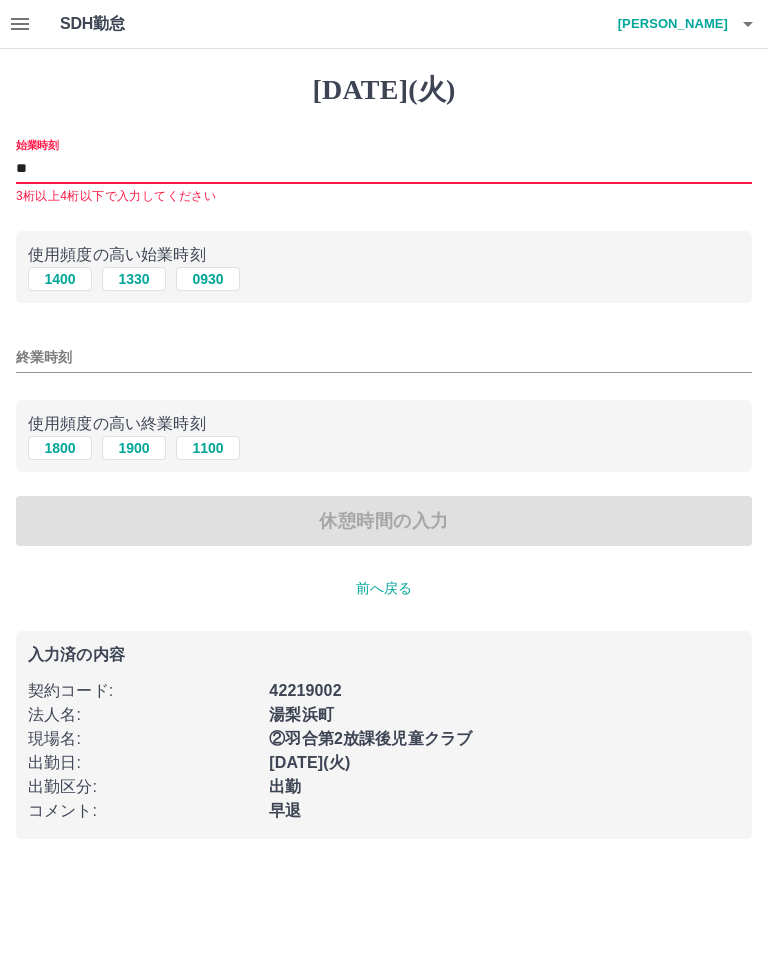 type on "*" 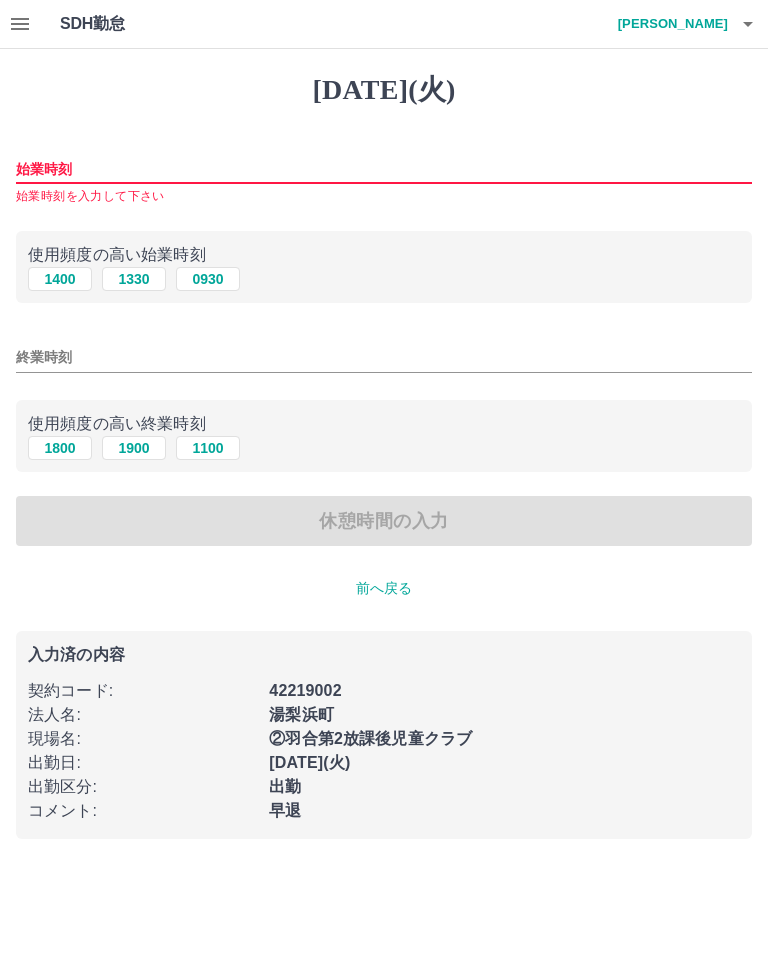 click on "1400" at bounding box center [60, 279] 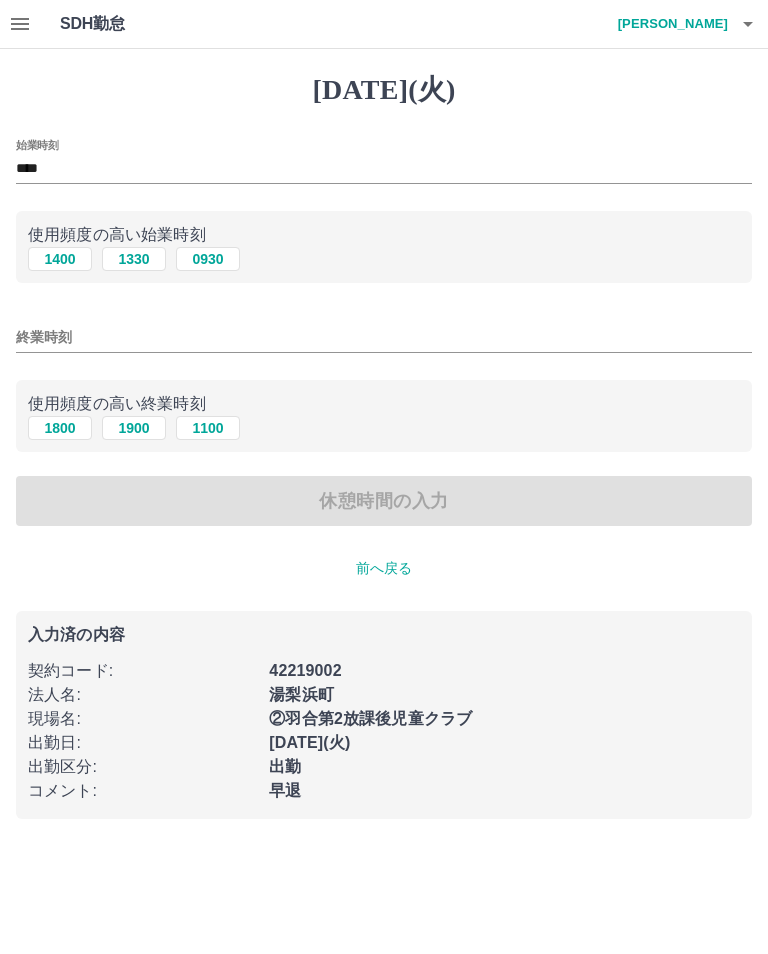 click on "終業時刻" at bounding box center [384, 337] 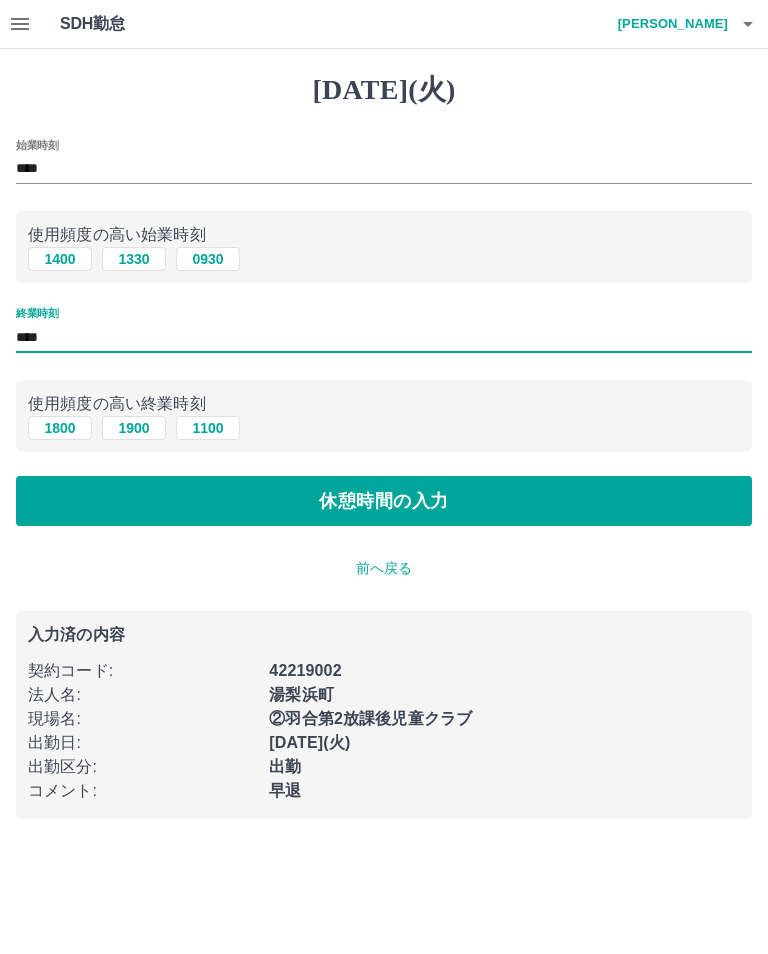 type on "****" 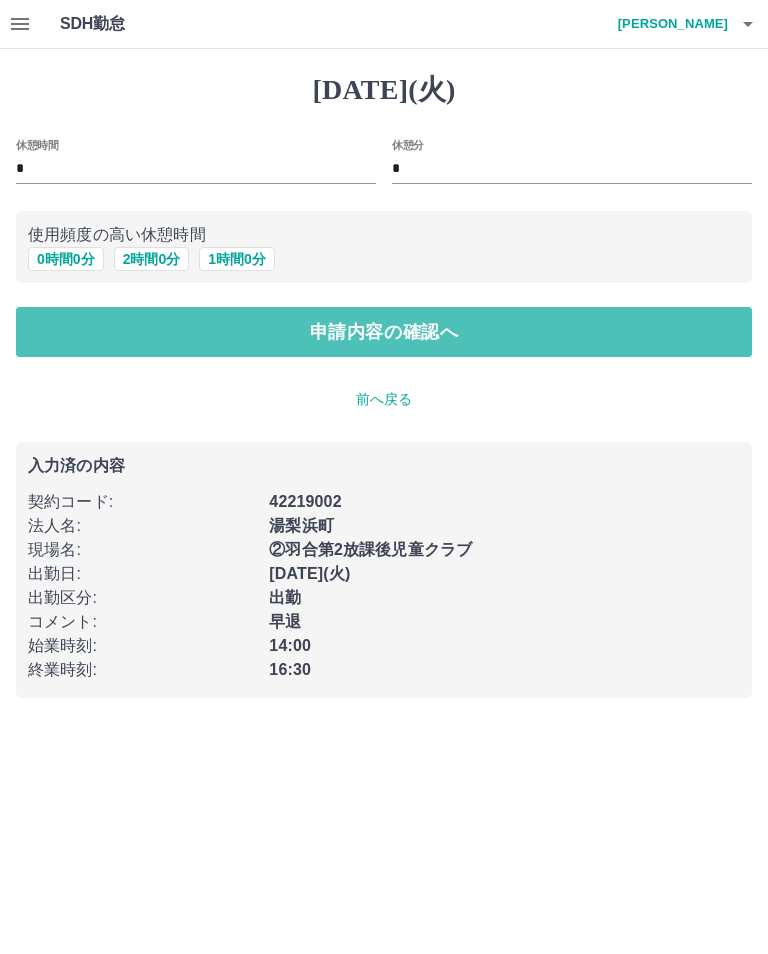 click on "申請内容の確認へ" at bounding box center [384, 332] 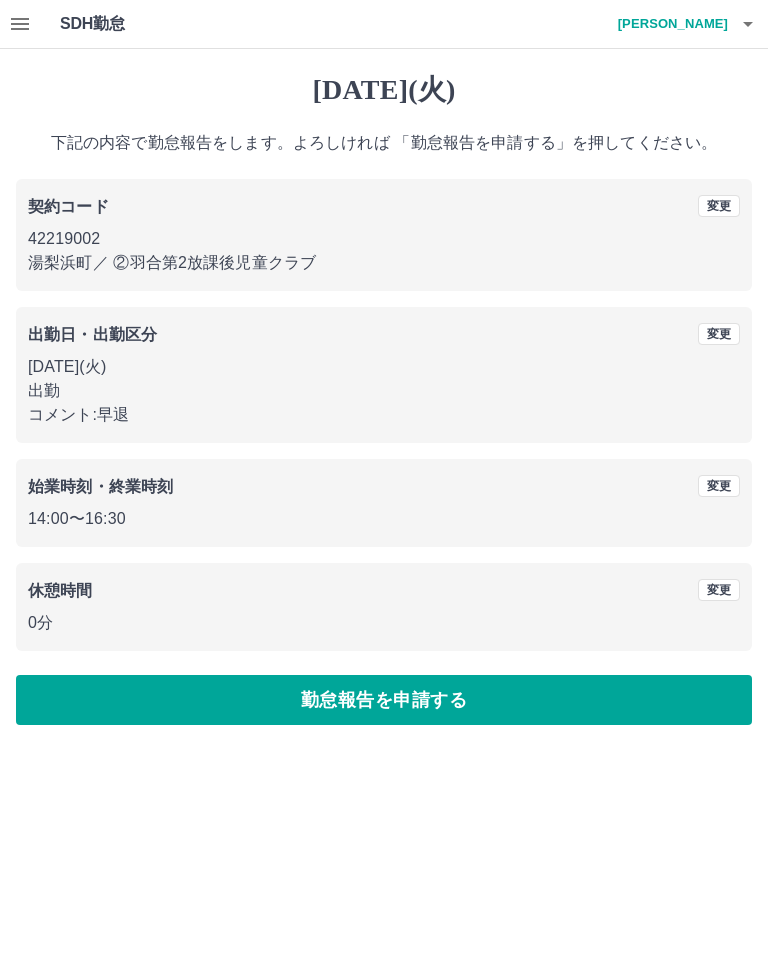 click on "勤怠報告を申請する" at bounding box center (384, 700) 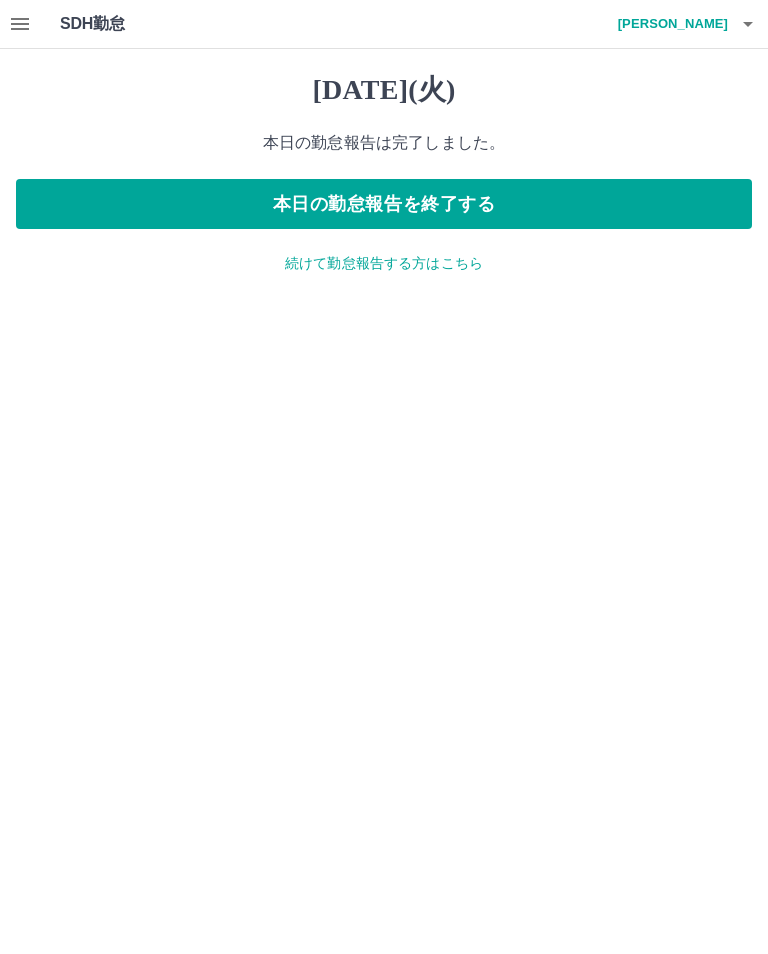 click on "本日の勤怠報告を終了する" at bounding box center [384, 204] 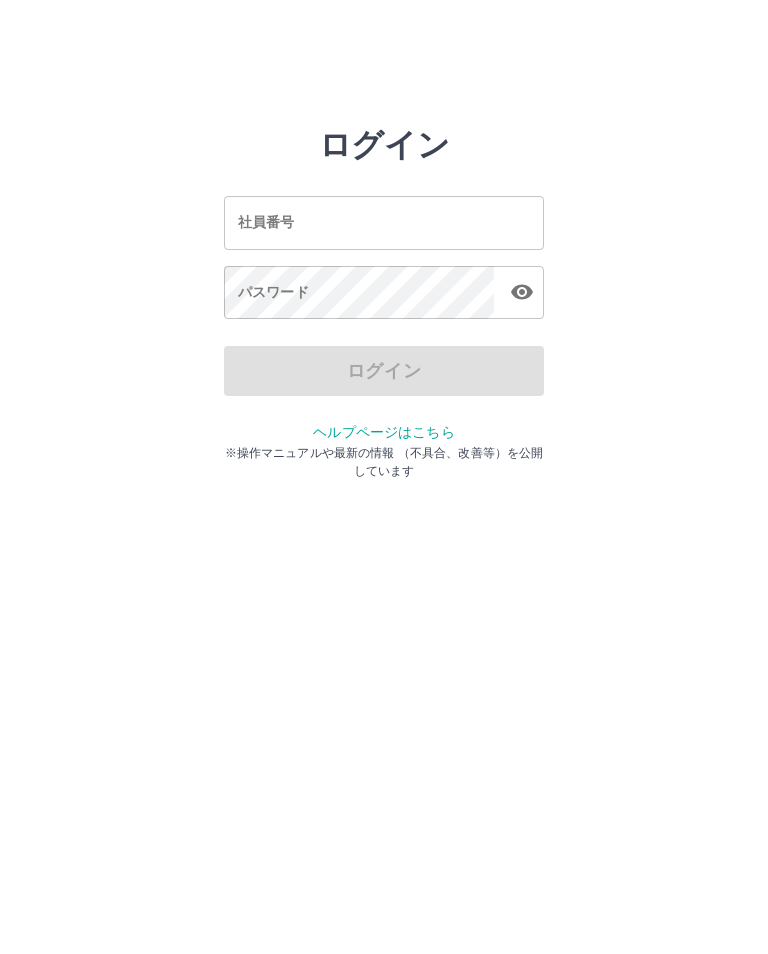 scroll, scrollTop: 0, scrollLeft: 0, axis: both 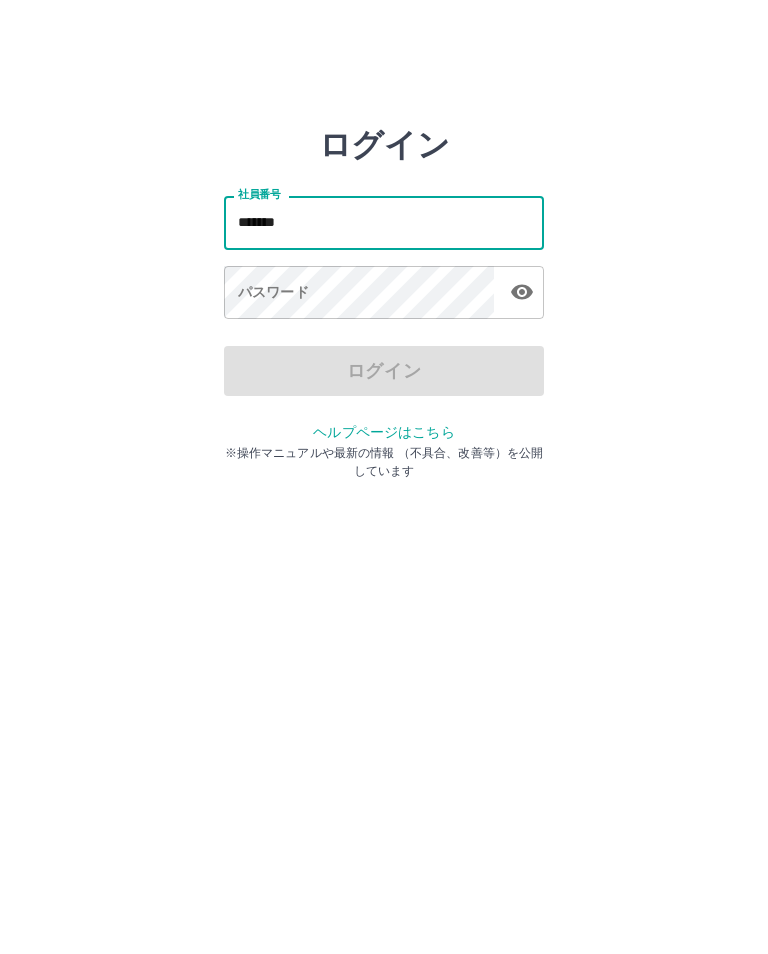 type on "*******" 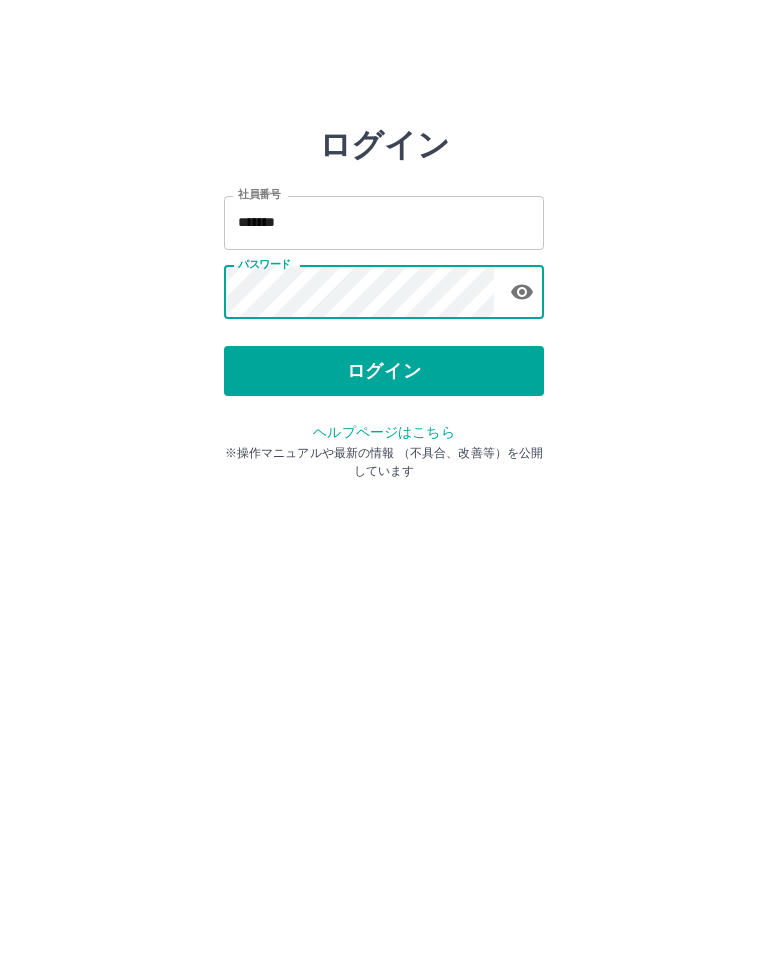 click on "ログイン" at bounding box center (384, 371) 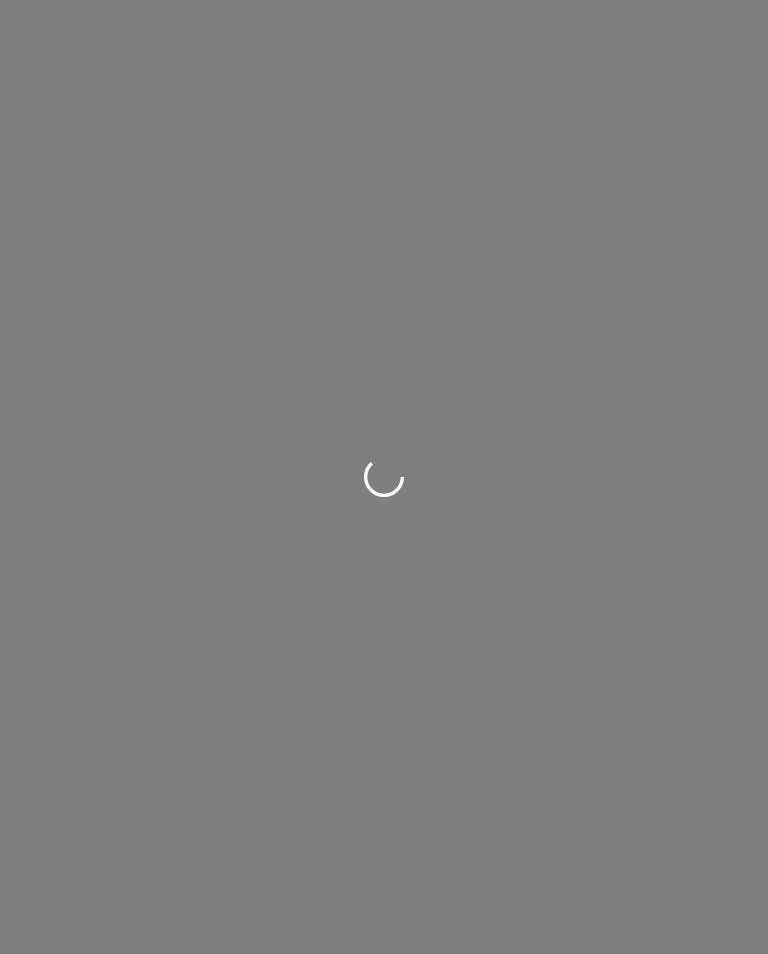 scroll, scrollTop: 0, scrollLeft: 0, axis: both 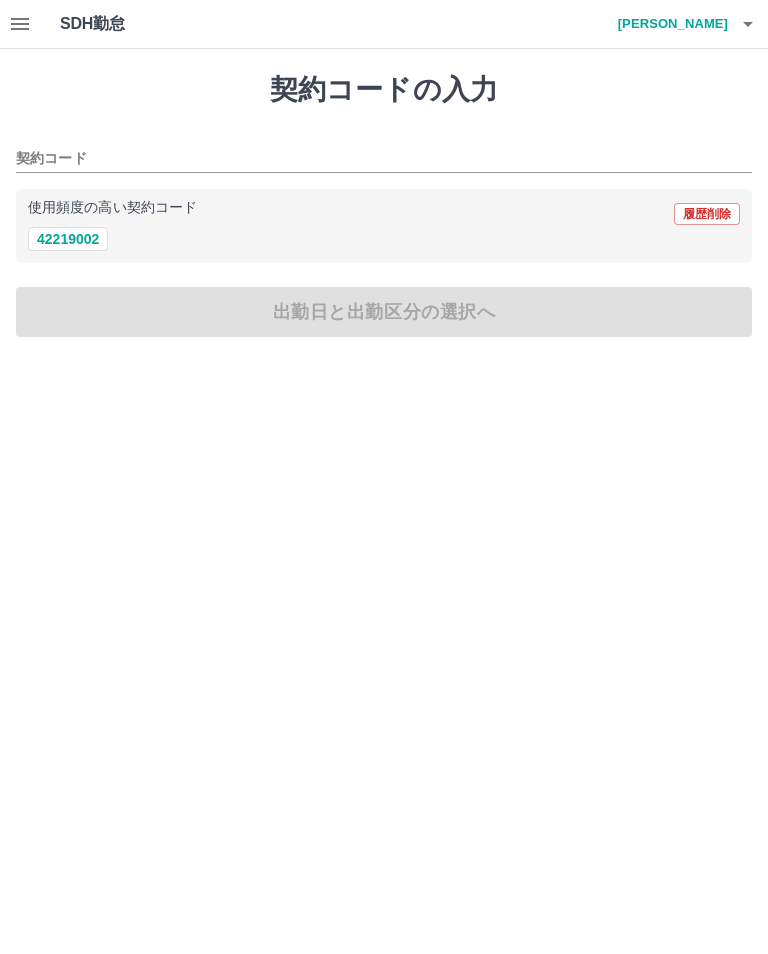 click on "42219002" at bounding box center [68, 239] 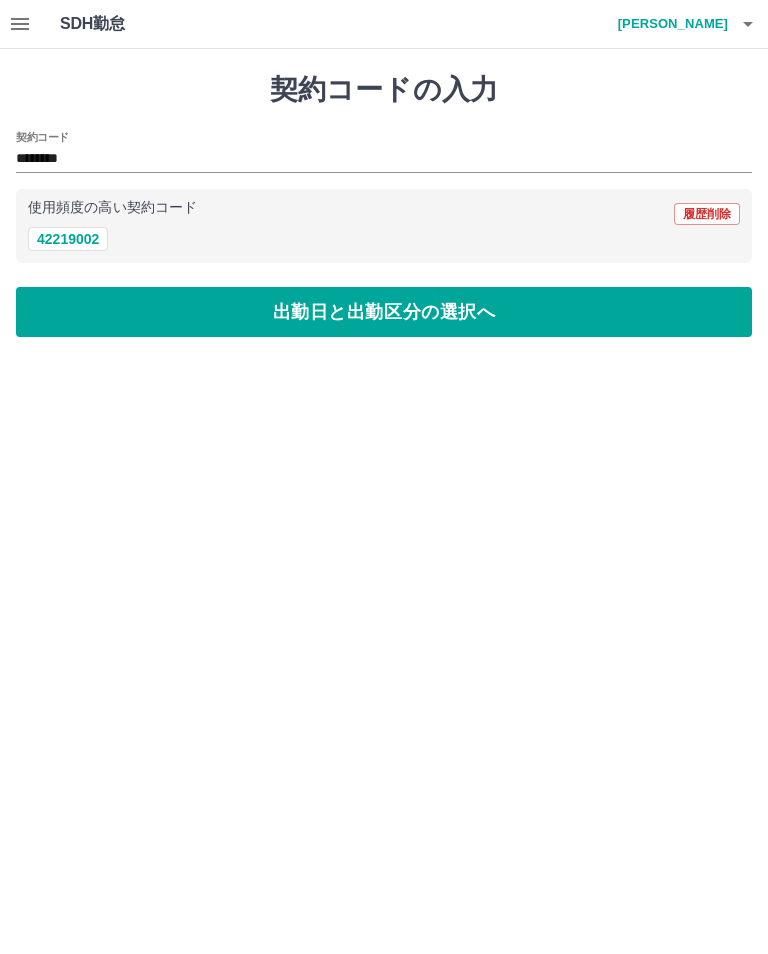 click on "出勤日と出勤区分の選択へ" at bounding box center [384, 312] 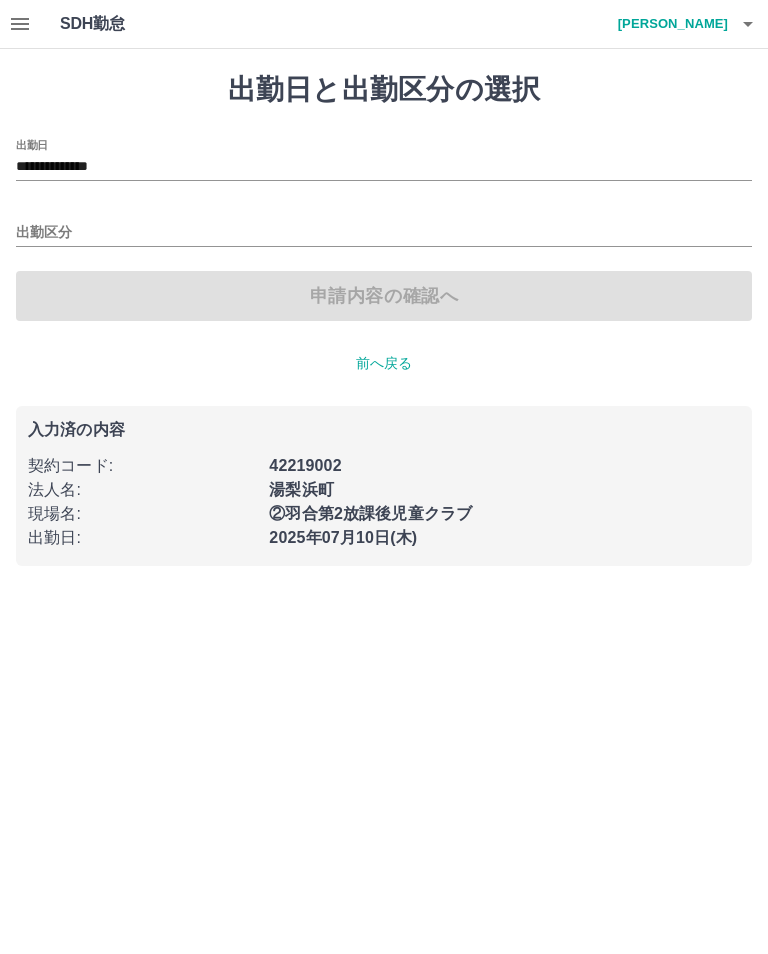 click on "出勤区分" at bounding box center (384, 226) 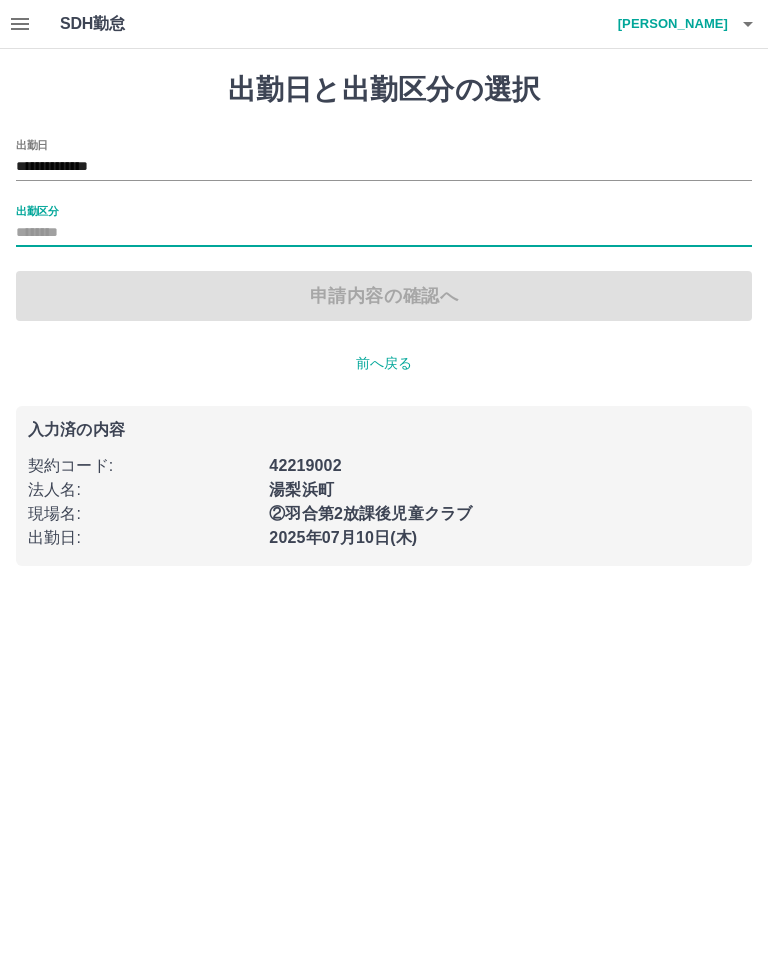 click on "出勤区分" at bounding box center (37, 210) 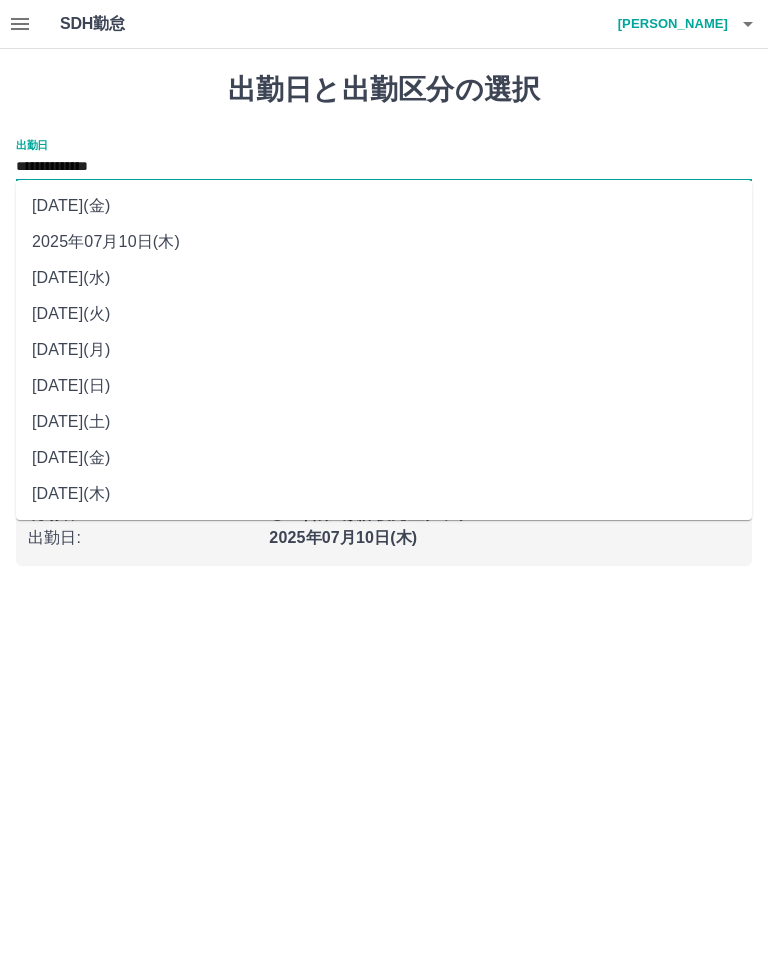 click on "2025年07月09日(水)" at bounding box center (384, 278) 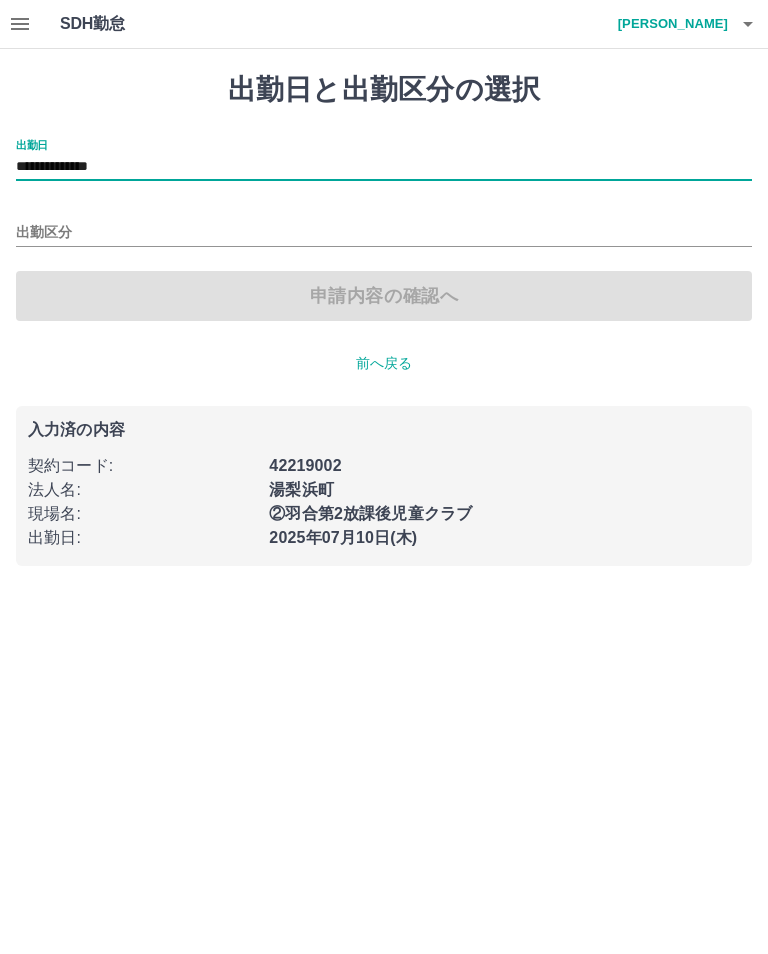 click on "出勤区分" at bounding box center [384, 233] 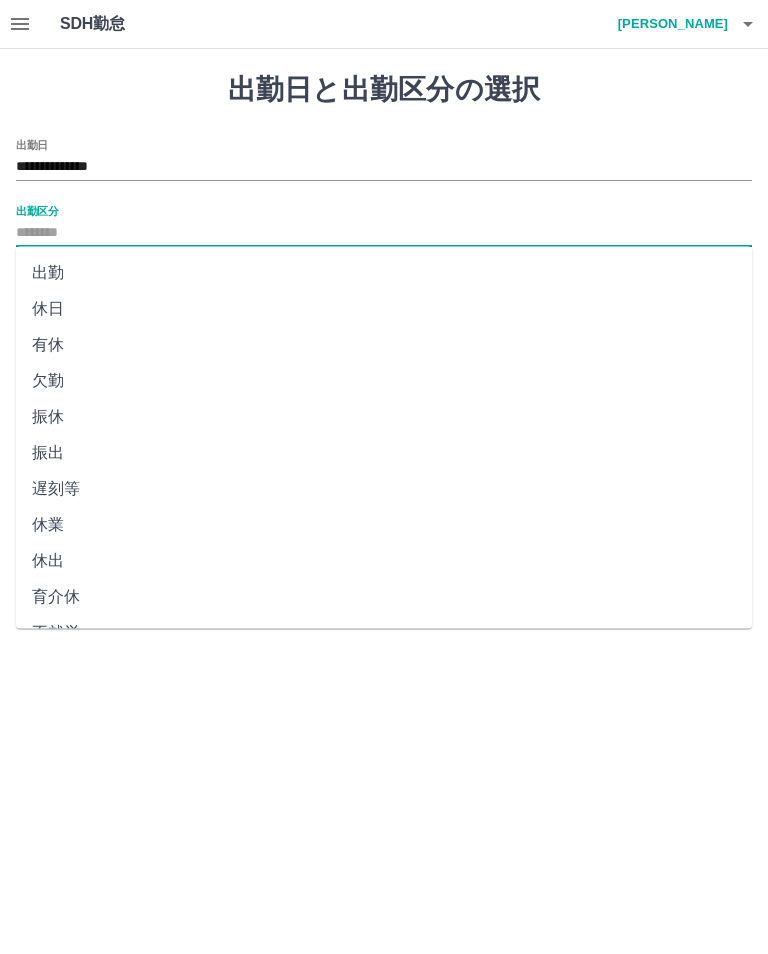 click on "出勤" at bounding box center [384, 273] 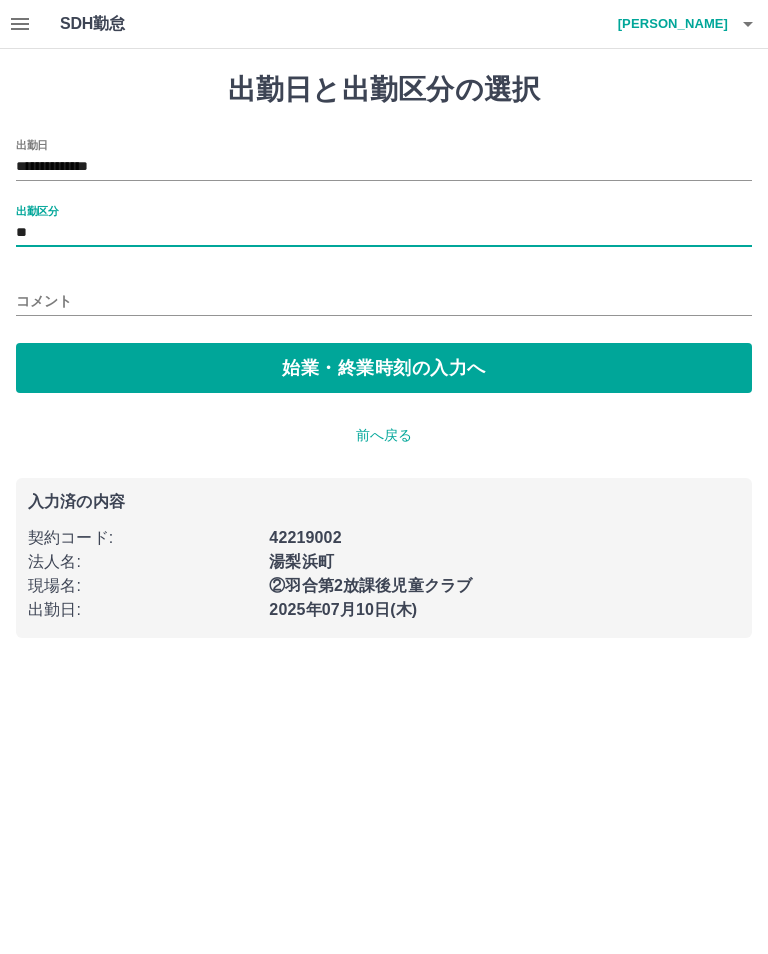 click on "始業・終業時刻の入力へ" at bounding box center [384, 368] 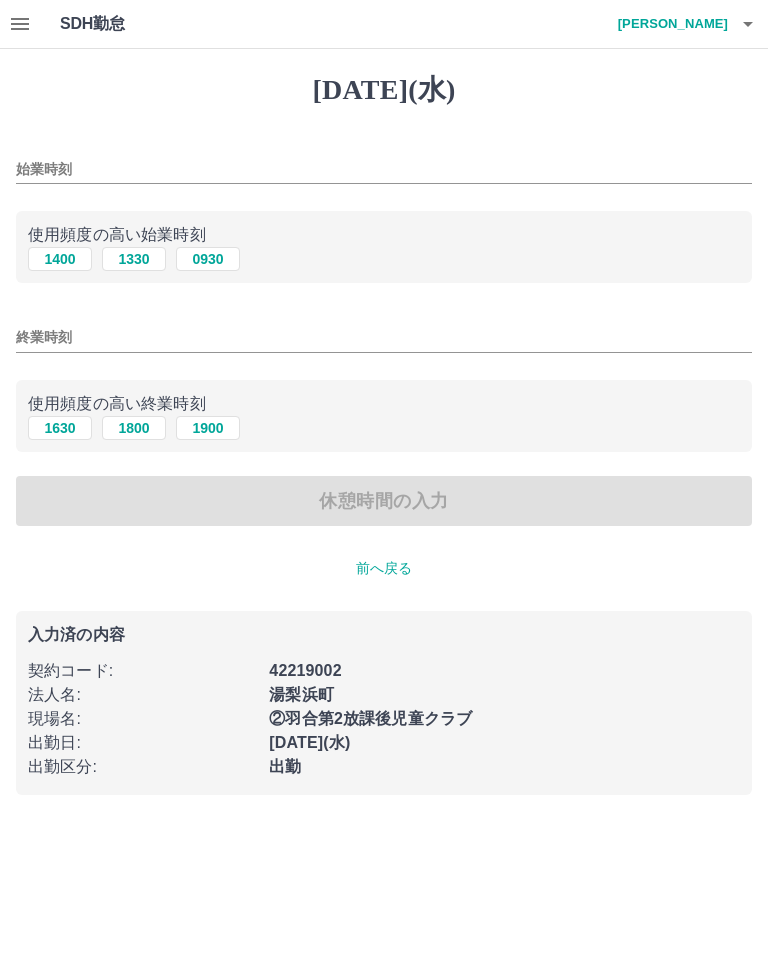 click on "始業時刻" at bounding box center [384, 169] 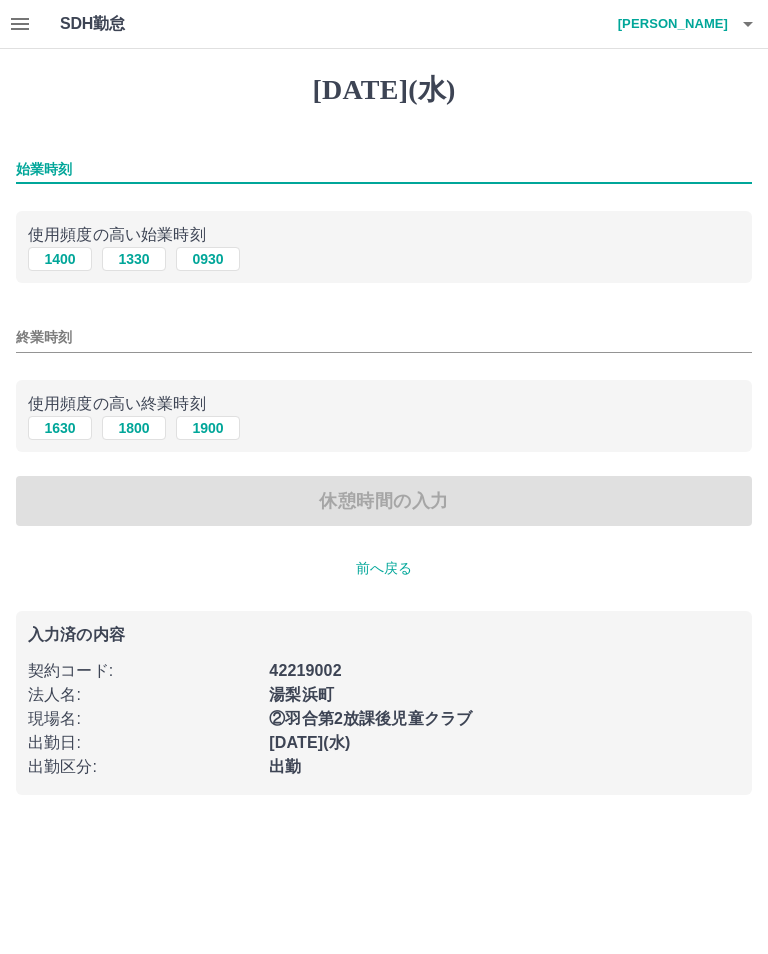 type on "*" 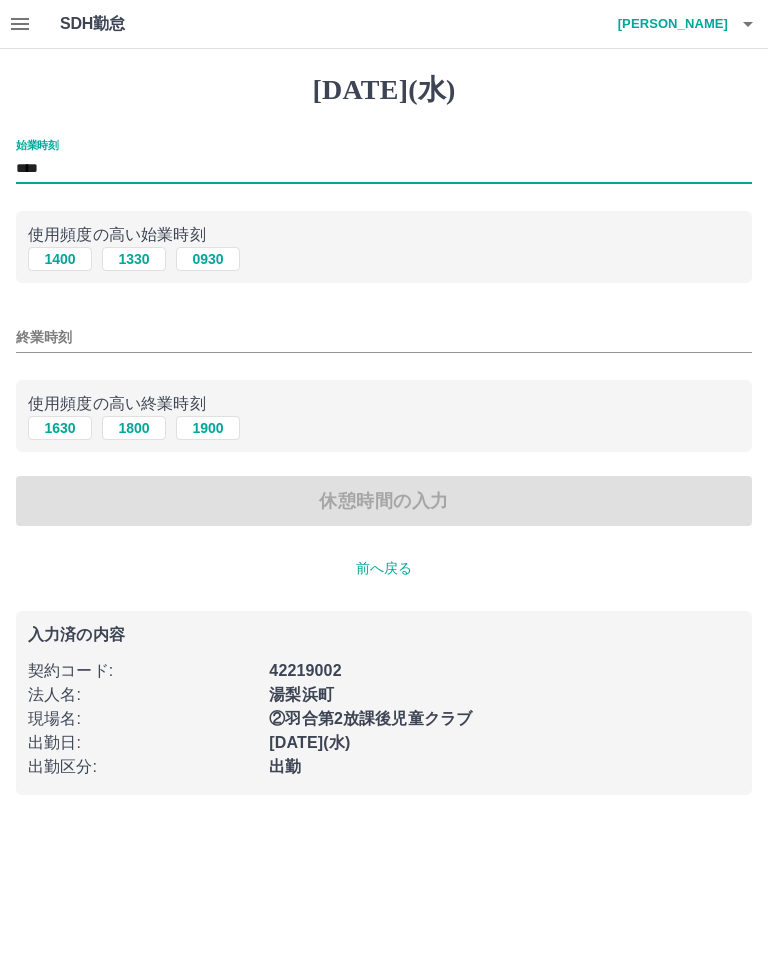 type on "****" 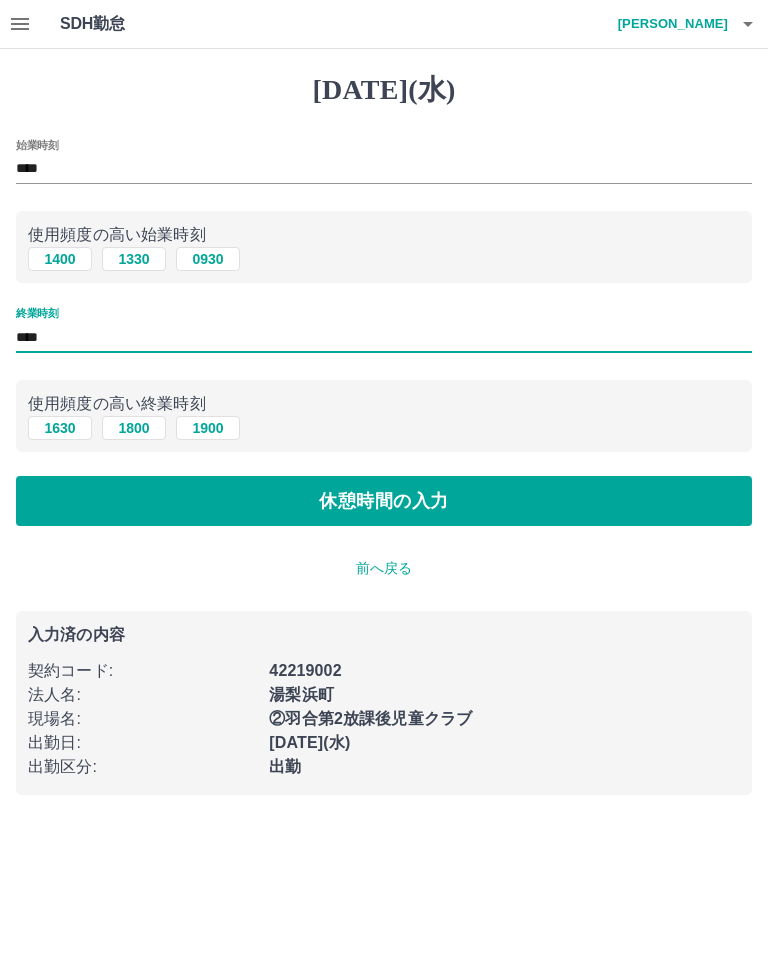 type on "****" 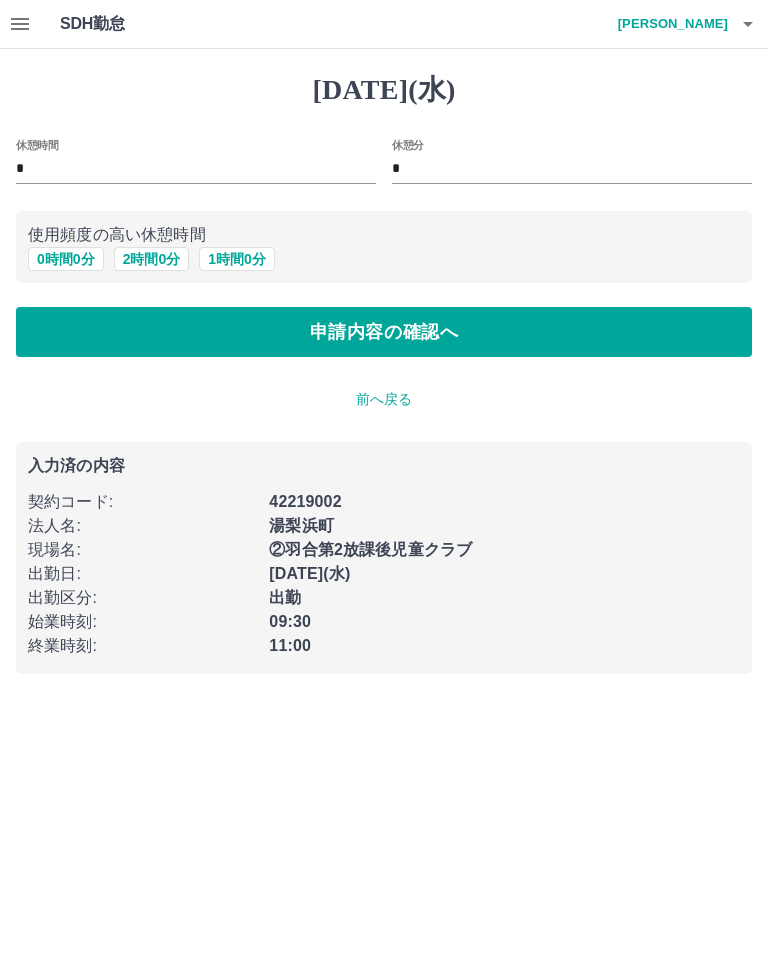 click on "申請内容の確認へ" at bounding box center (384, 332) 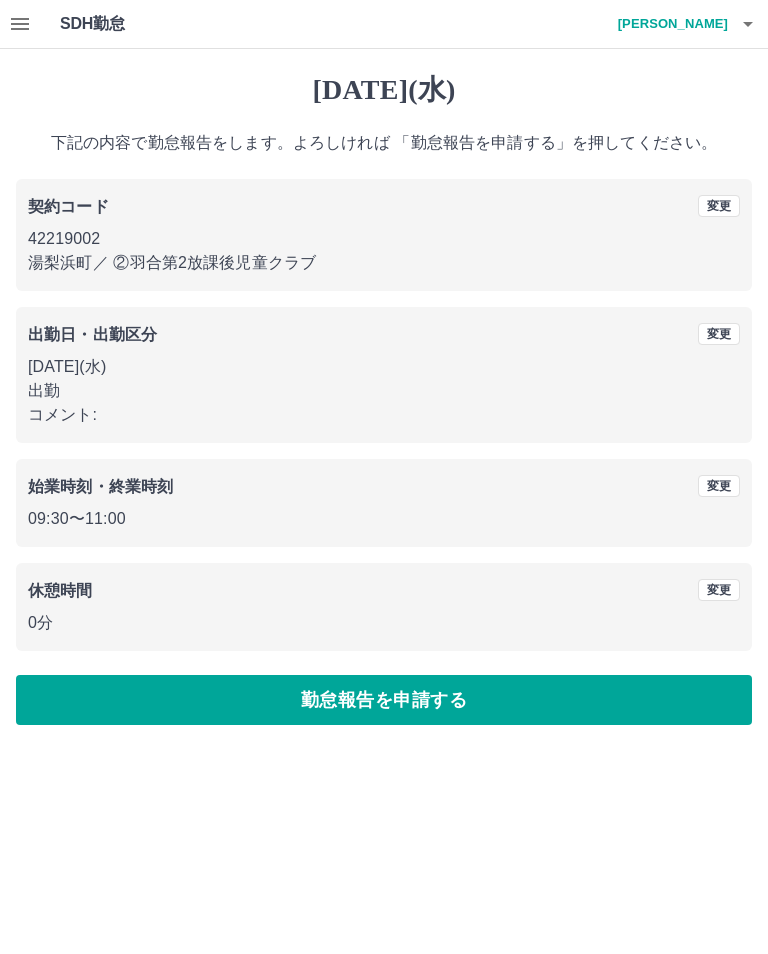 click on "勤怠報告を申請する" at bounding box center (384, 700) 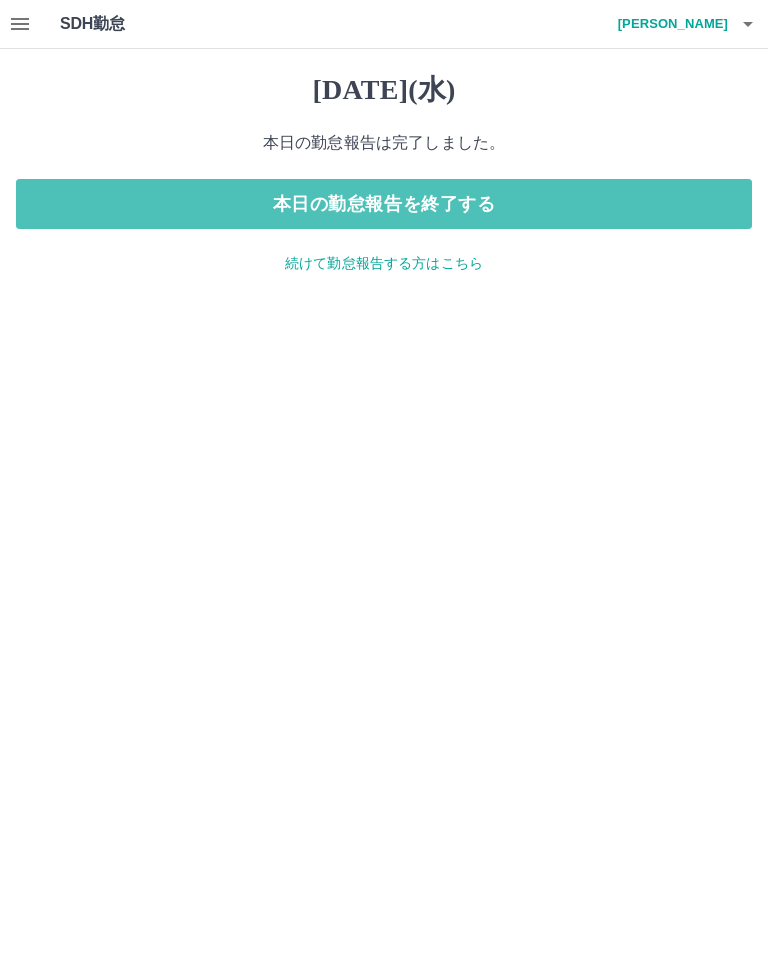 click on "本日の勤怠報告を終了する" at bounding box center (384, 204) 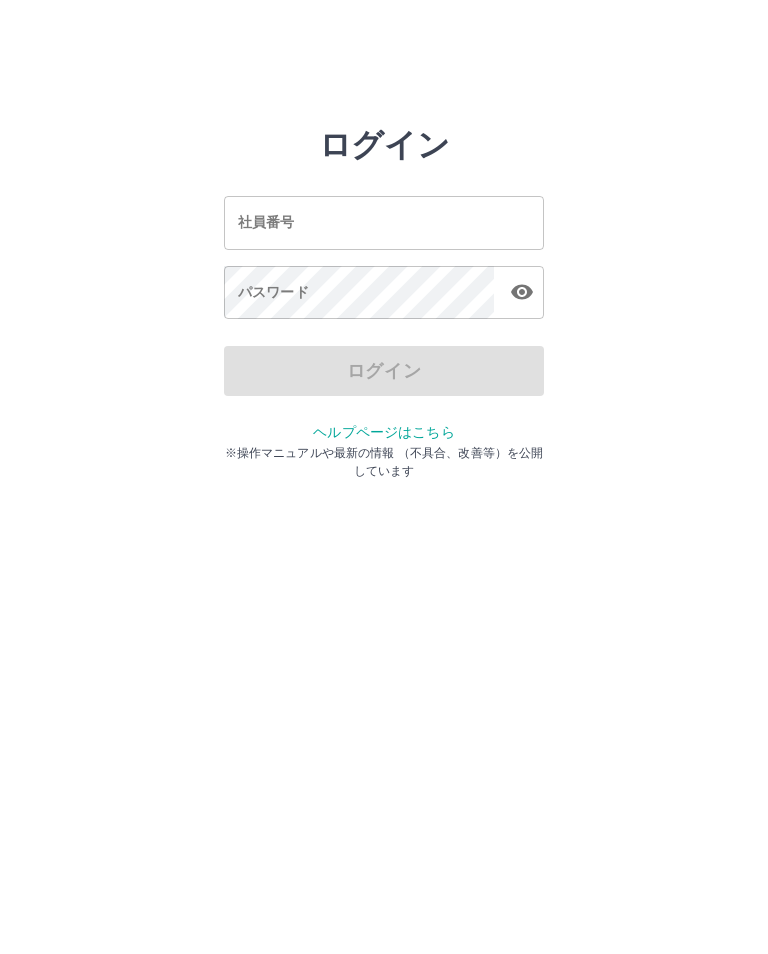 scroll, scrollTop: 0, scrollLeft: 0, axis: both 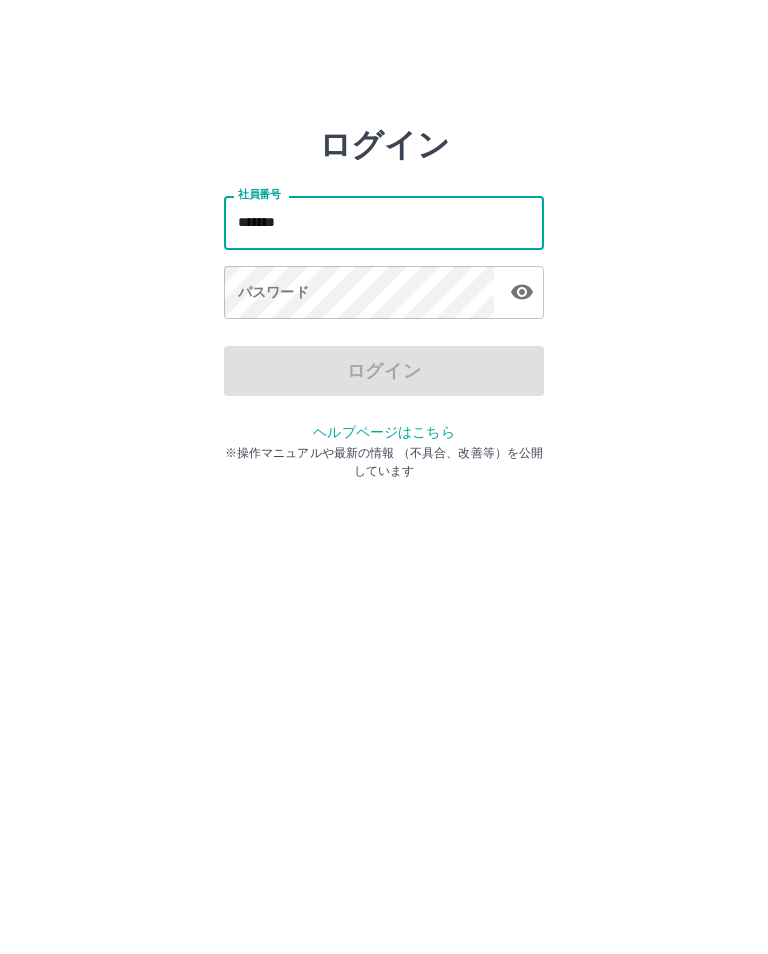 type on "*******" 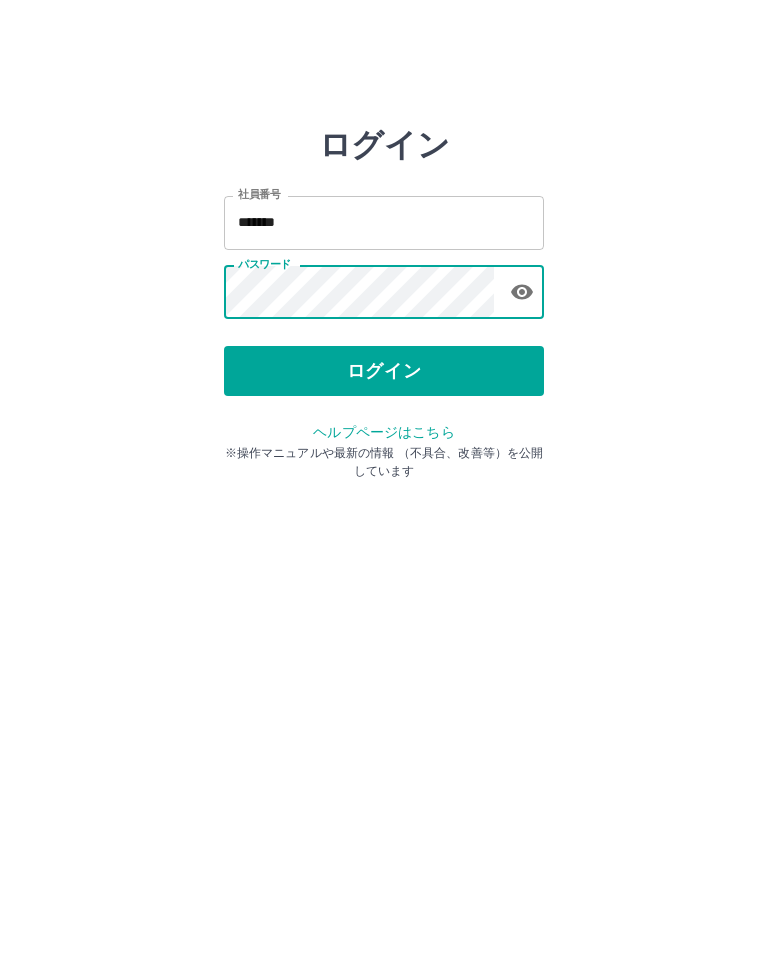 click on "ログイン" at bounding box center [384, 371] 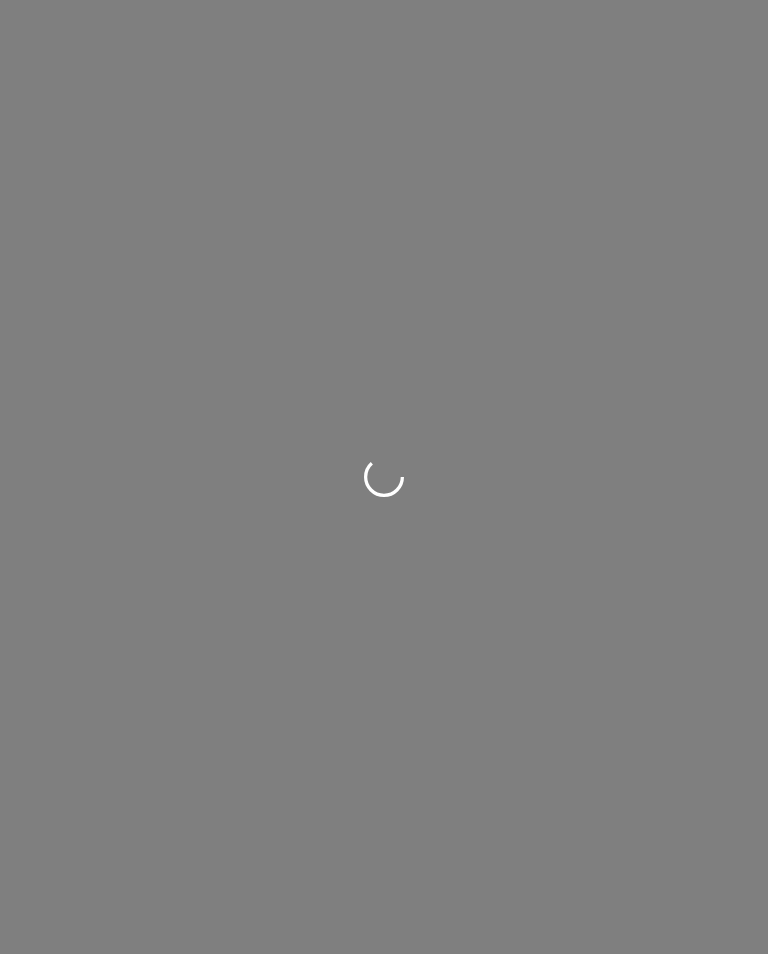 scroll, scrollTop: 0, scrollLeft: 0, axis: both 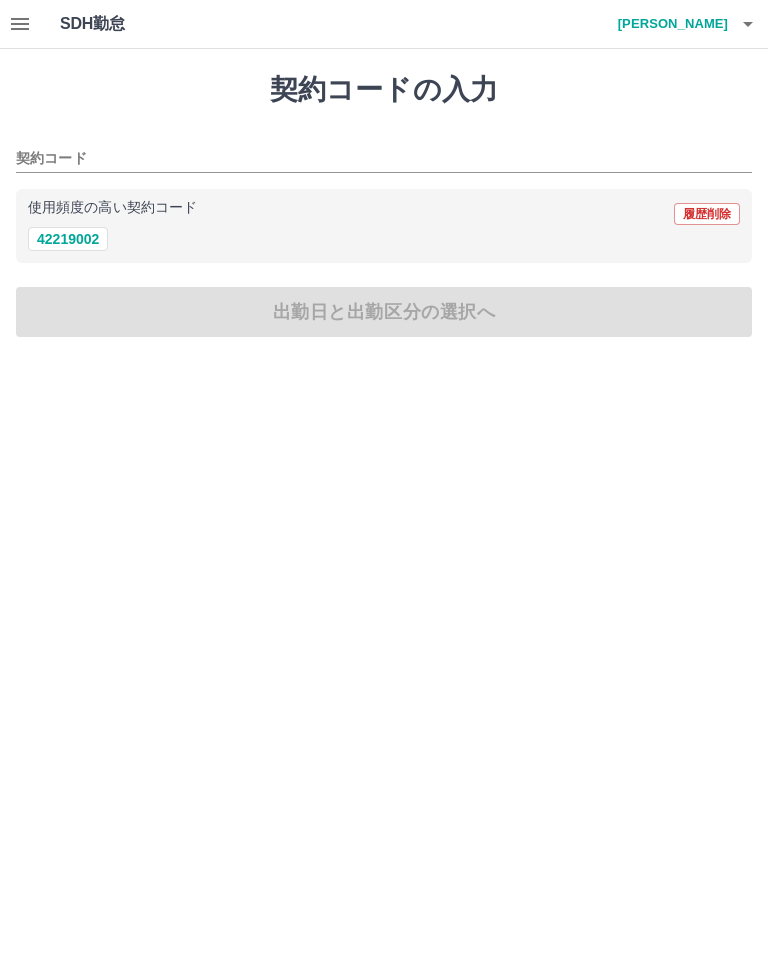 click on "42219002" at bounding box center (68, 239) 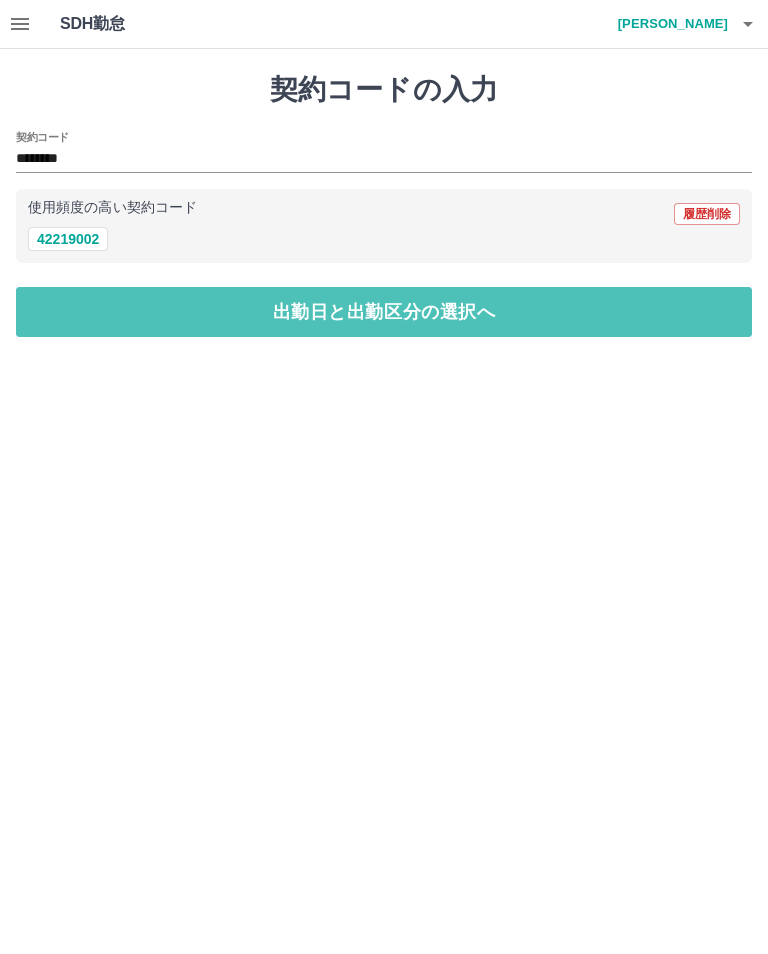 click on "出勤日と出勤区分の選択へ" at bounding box center [384, 312] 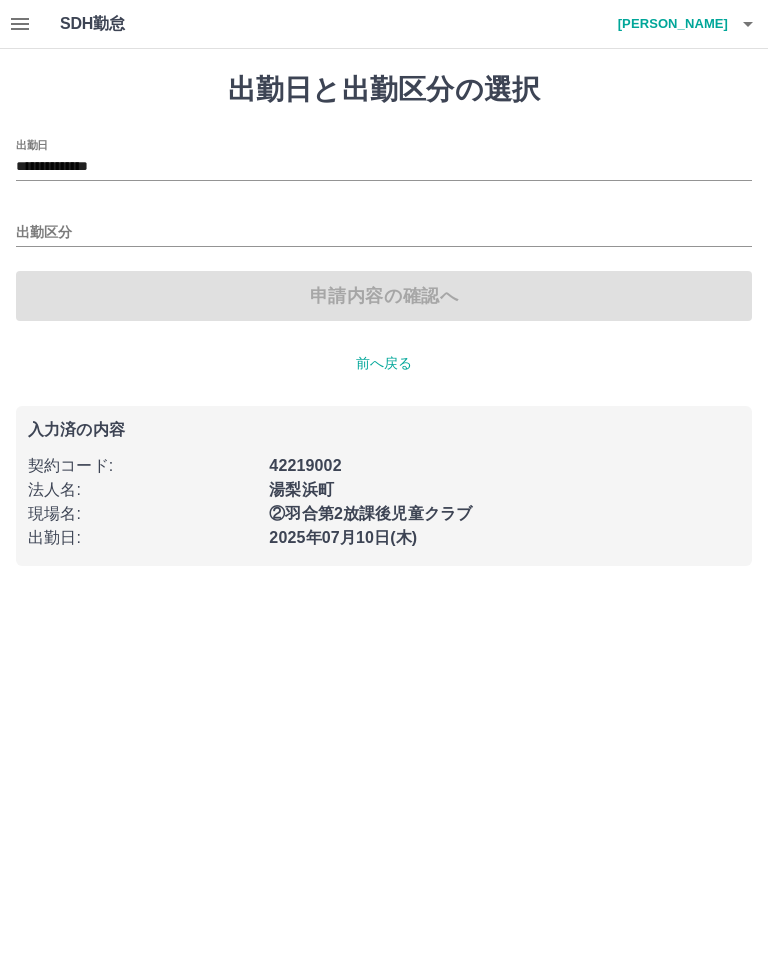 click on "出勤区分" at bounding box center (384, 233) 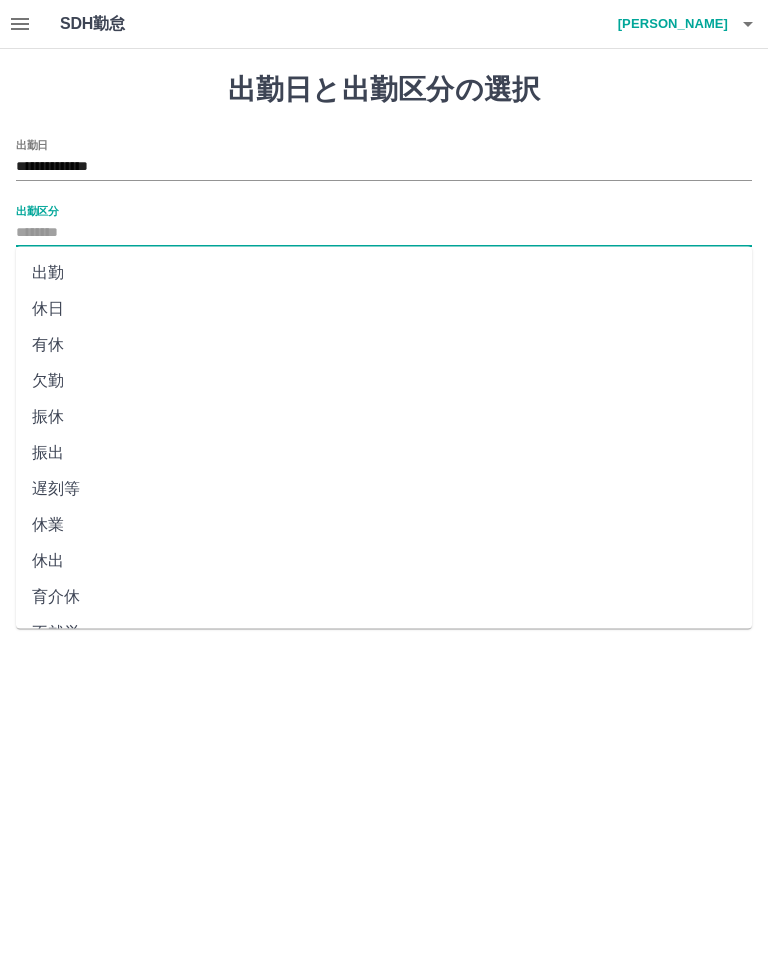 click on "出勤" at bounding box center [384, 273] 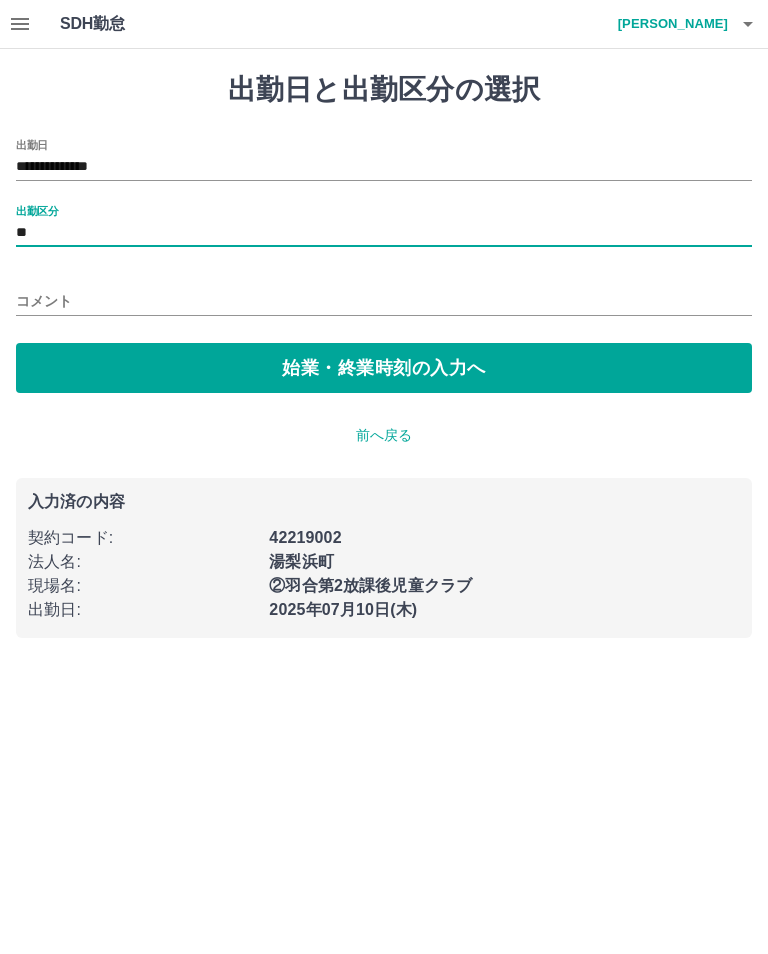 click on "始業・終業時刻の入力へ" at bounding box center (384, 368) 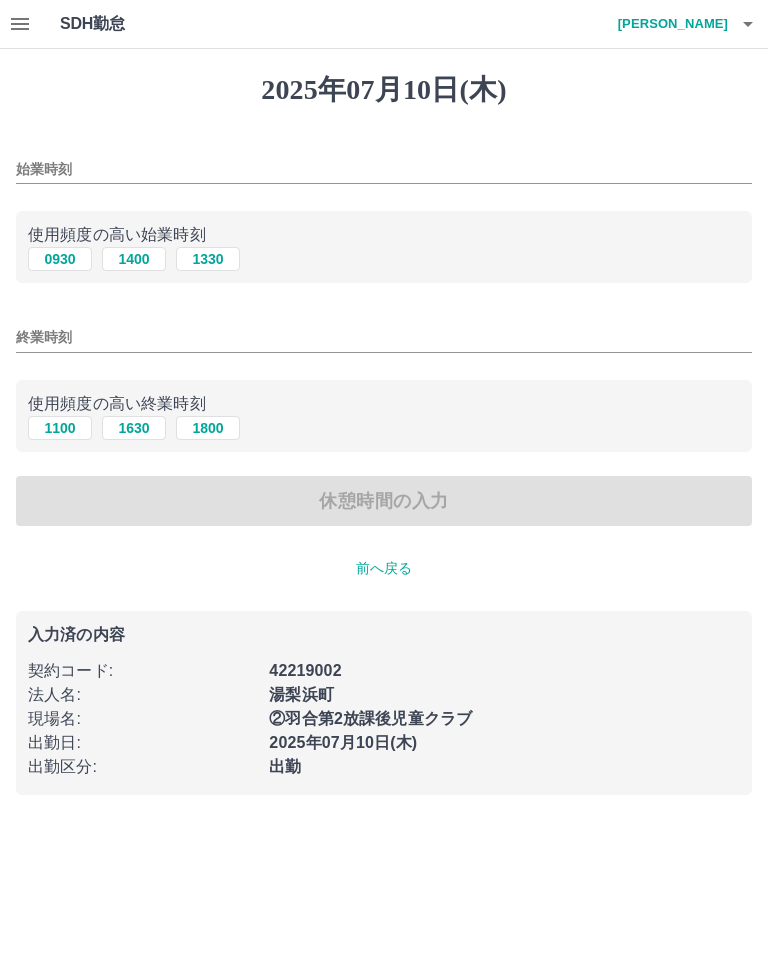 click on "1400" at bounding box center [134, 259] 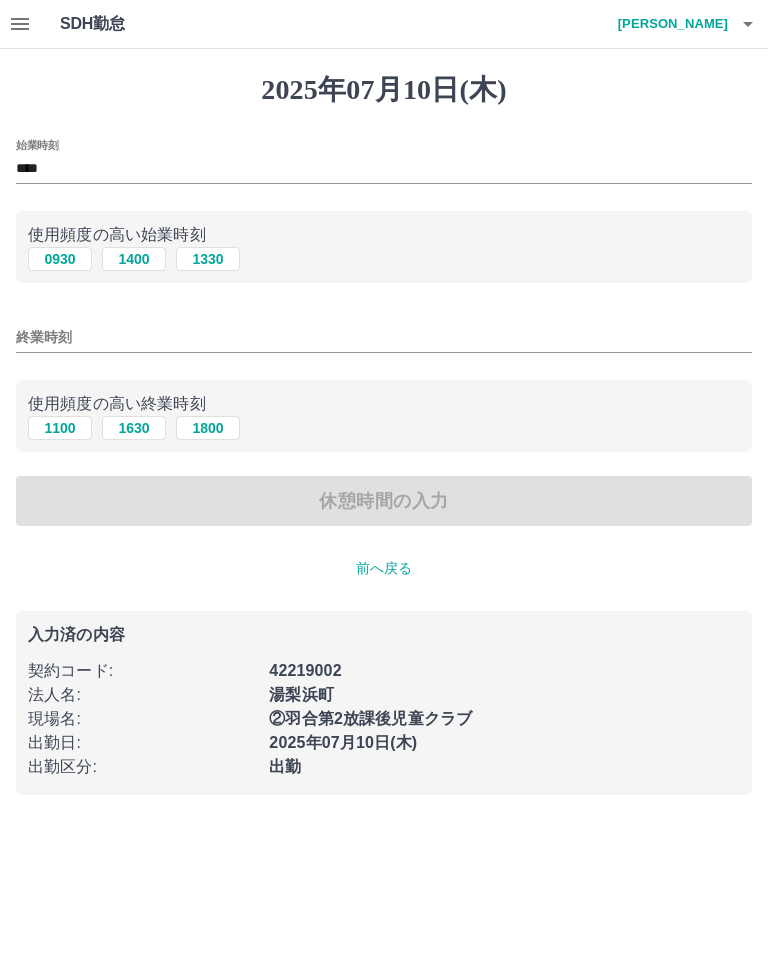 click on "終業時刻" at bounding box center [384, 337] 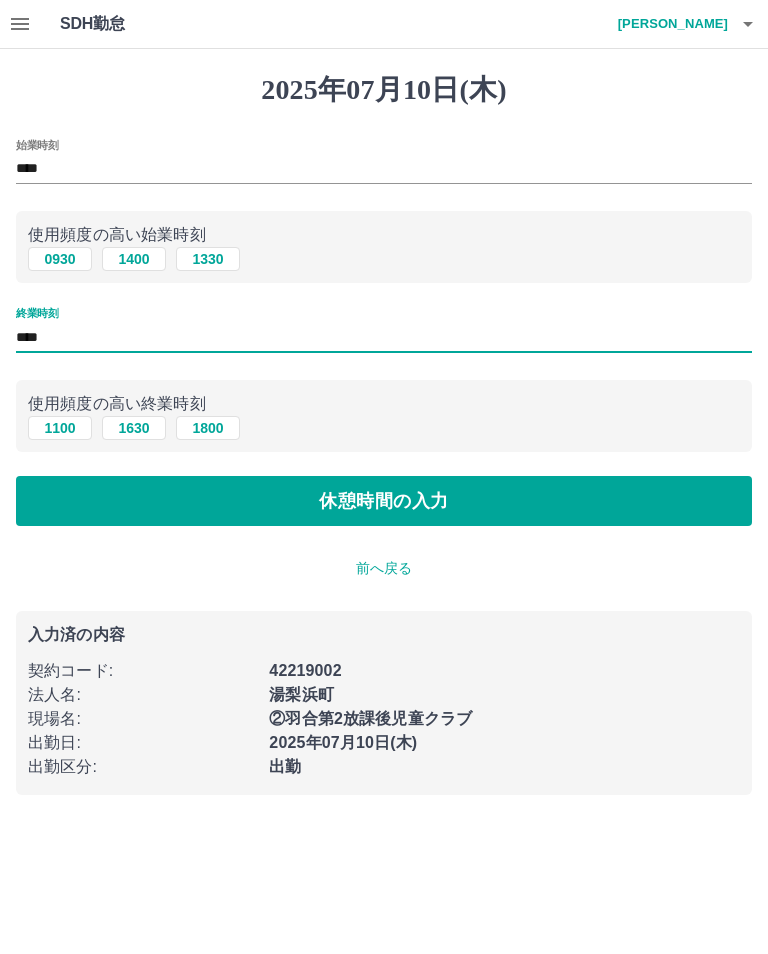 type on "****" 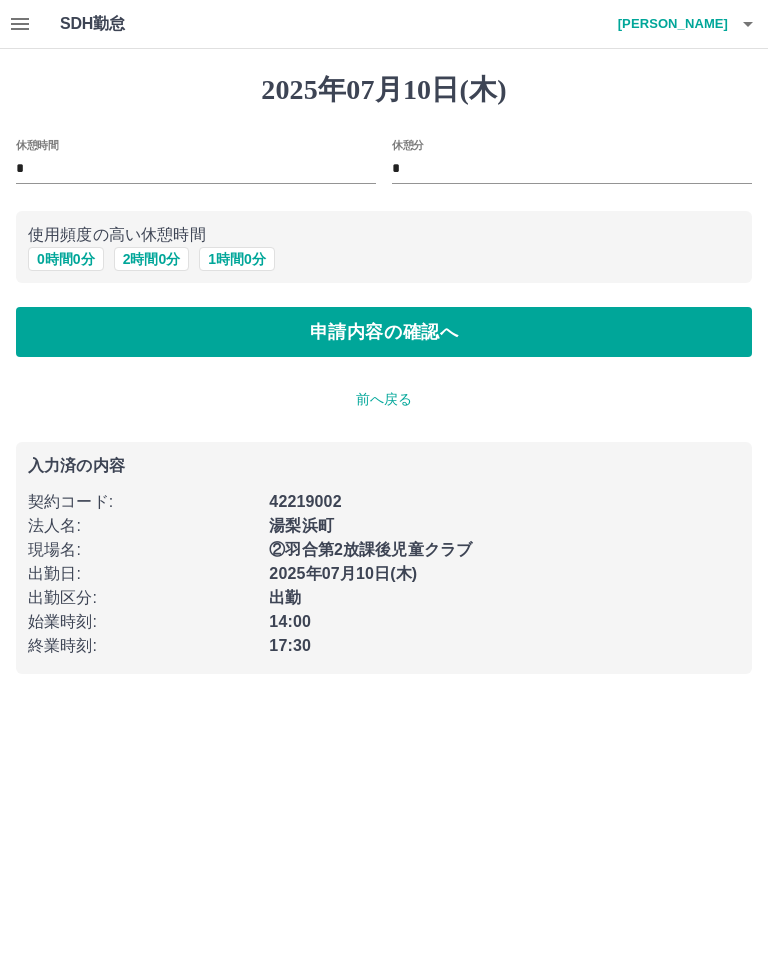 click on "申請内容の確認へ" at bounding box center (384, 332) 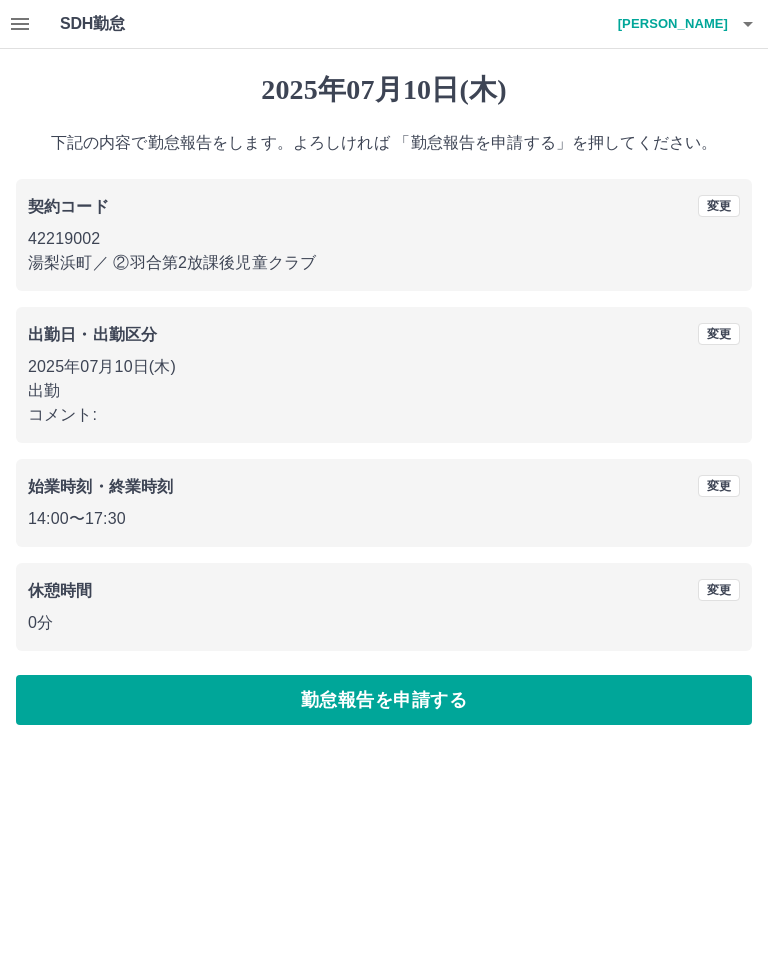 click on "勤怠報告を申請する" at bounding box center (384, 700) 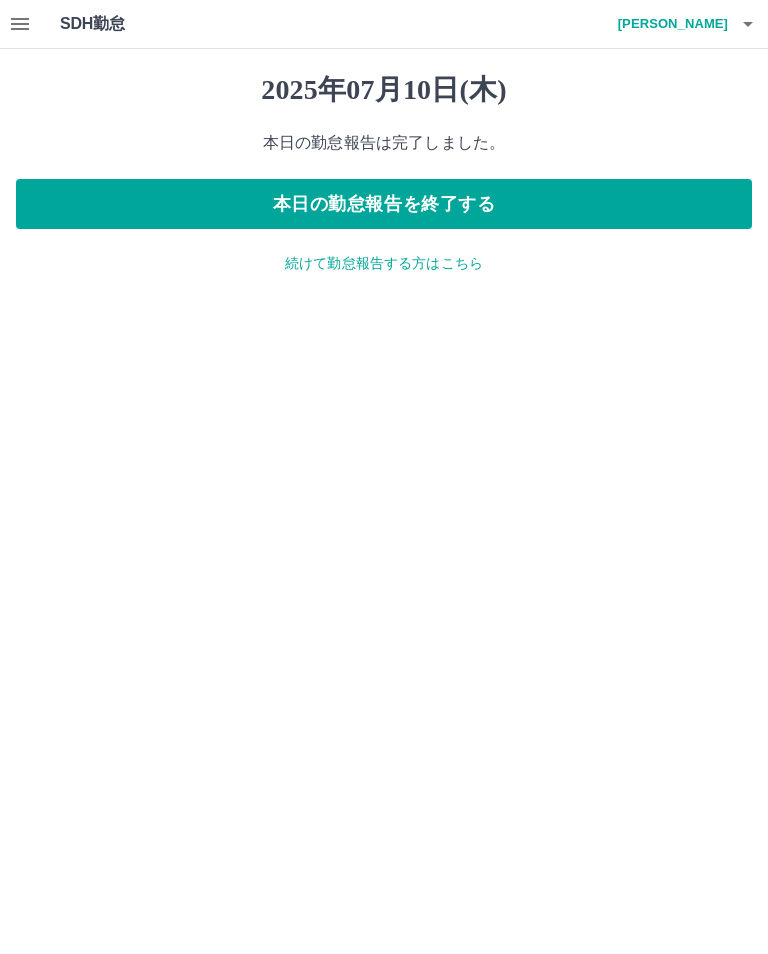 click on "本日の勤怠報告を終了する" at bounding box center [384, 204] 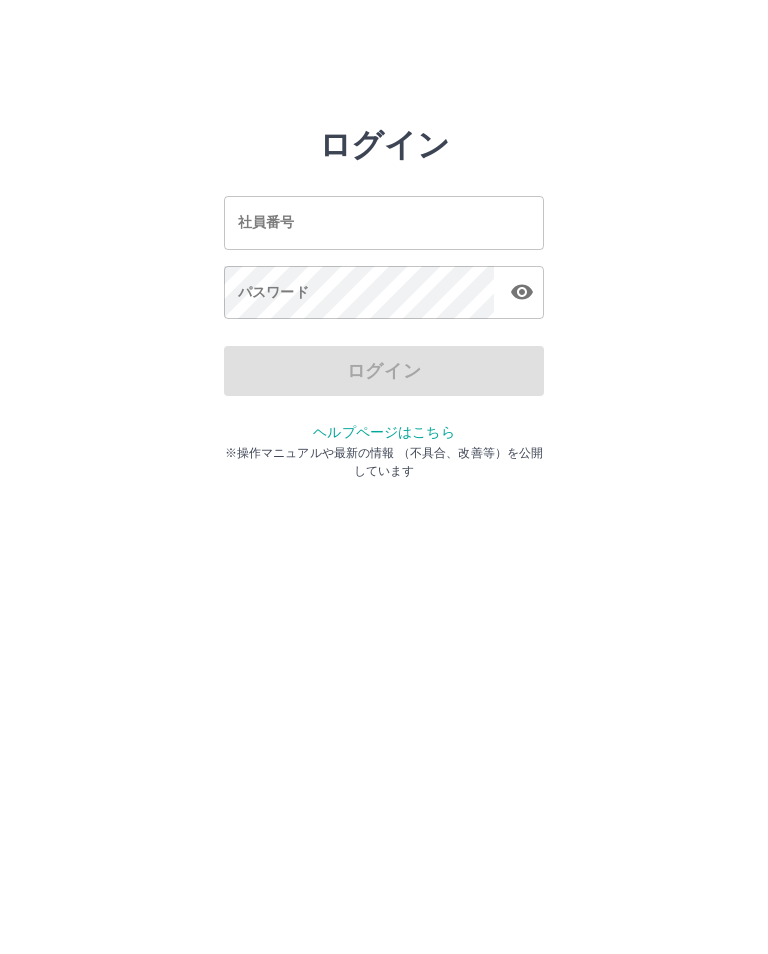 scroll, scrollTop: 0, scrollLeft: 0, axis: both 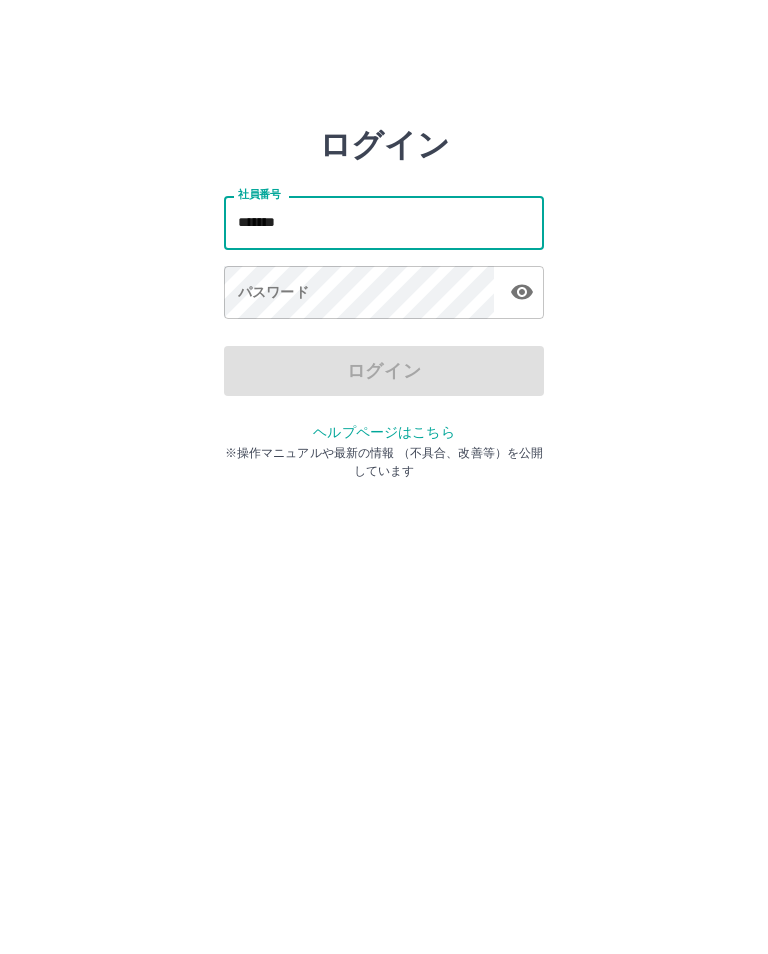 type on "*******" 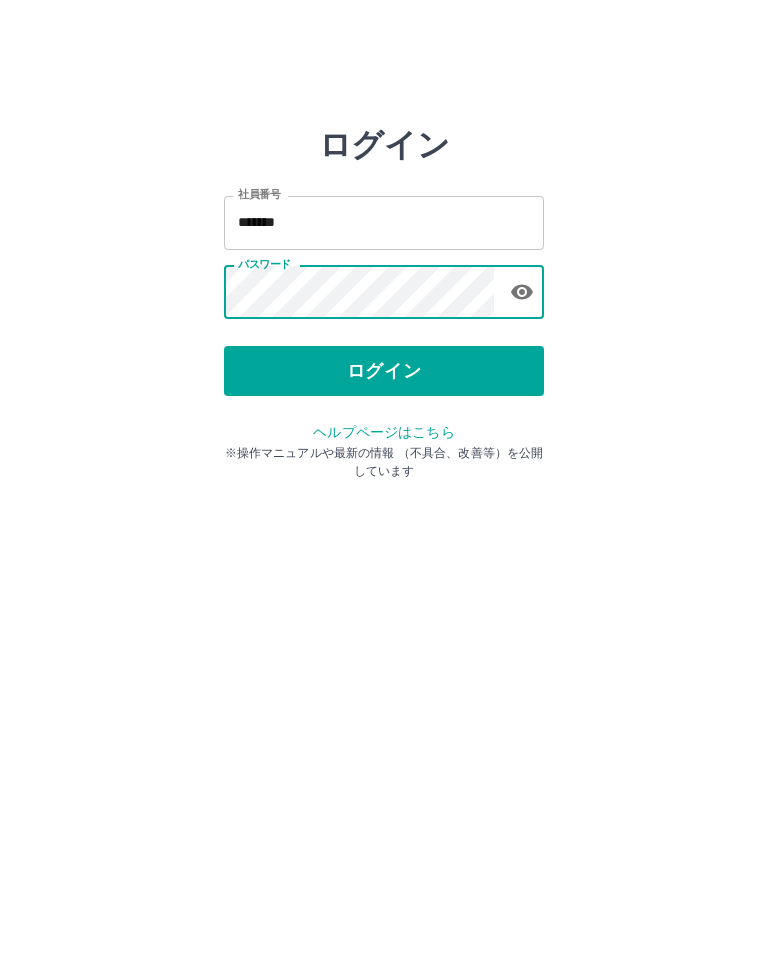click on "ログイン" at bounding box center [384, 371] 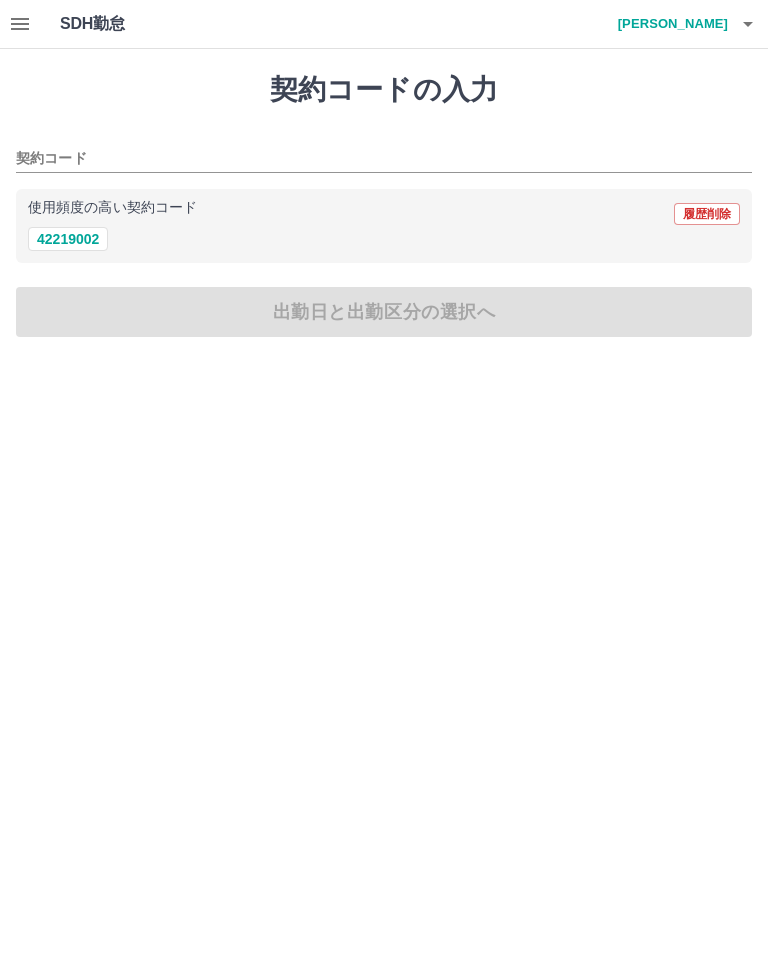 scroll, scrollTop: 0, scrollLeft: 0, axis: both 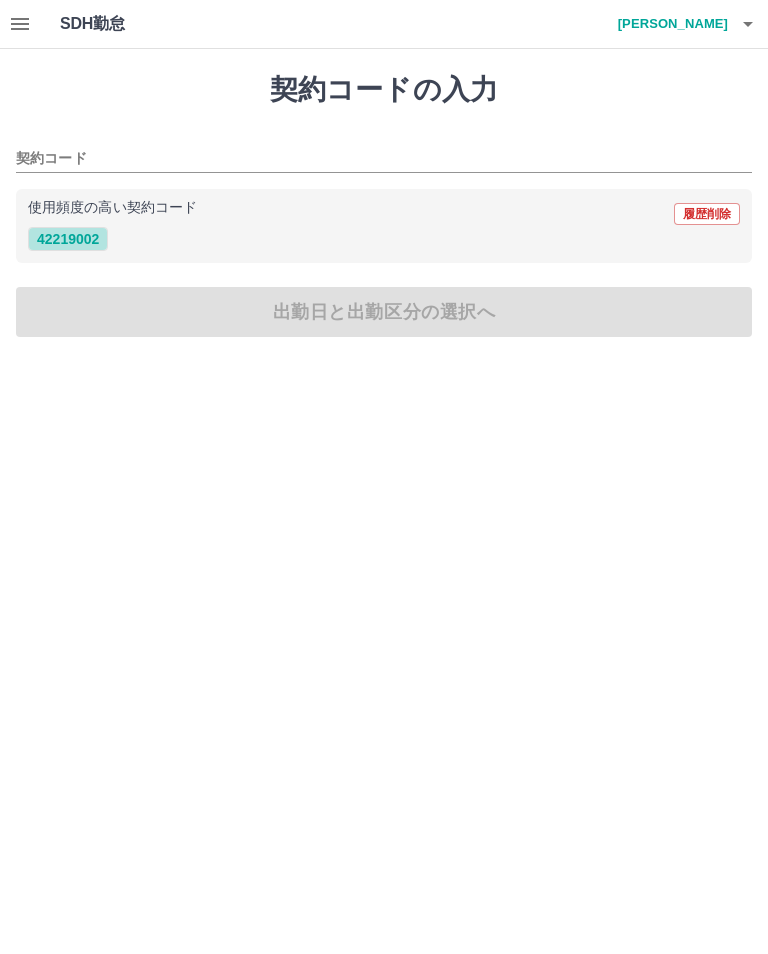 click on "42219002" at bounding box center [68, 239] 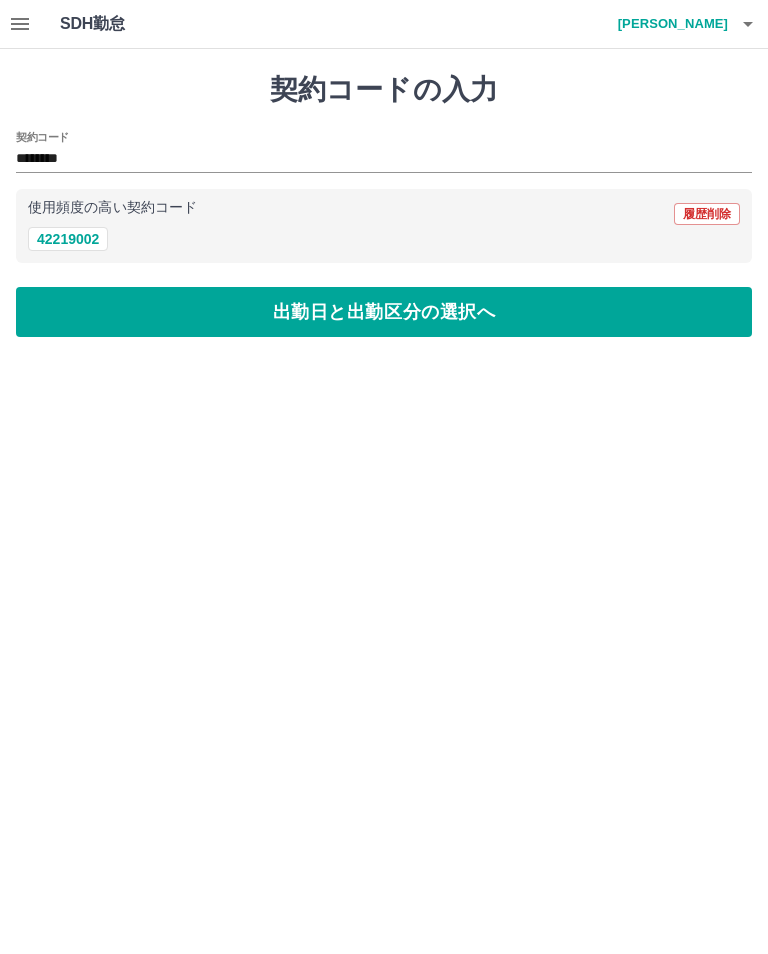 click on "出勤日と出勤区分の選択へ" at bounding box center (384, 312) 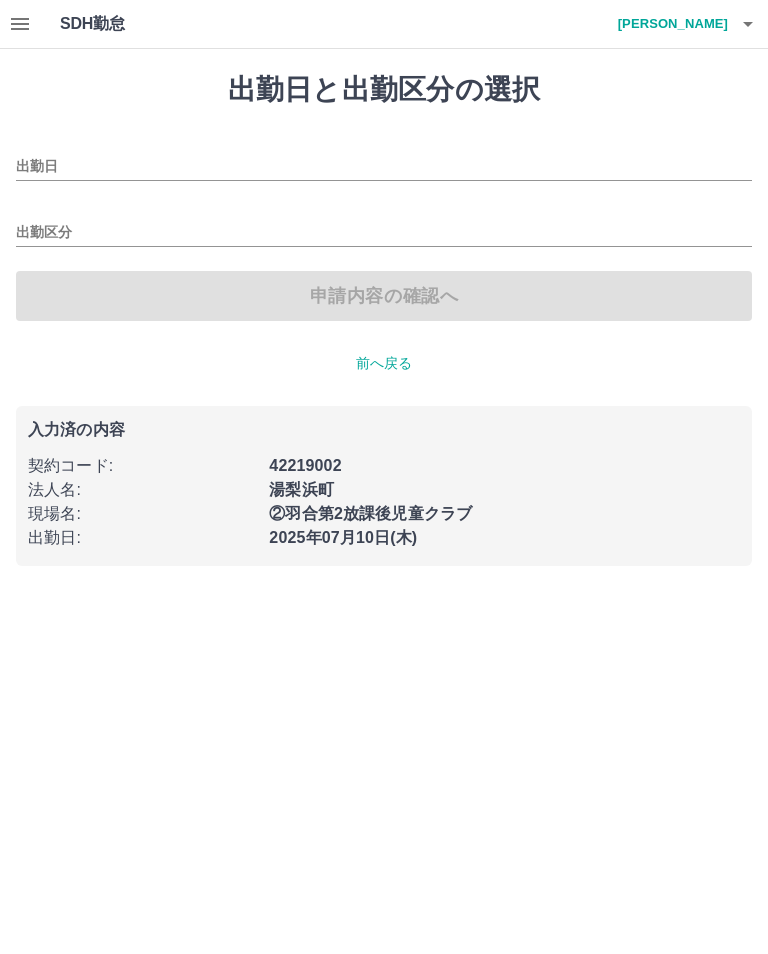 type on "**********" 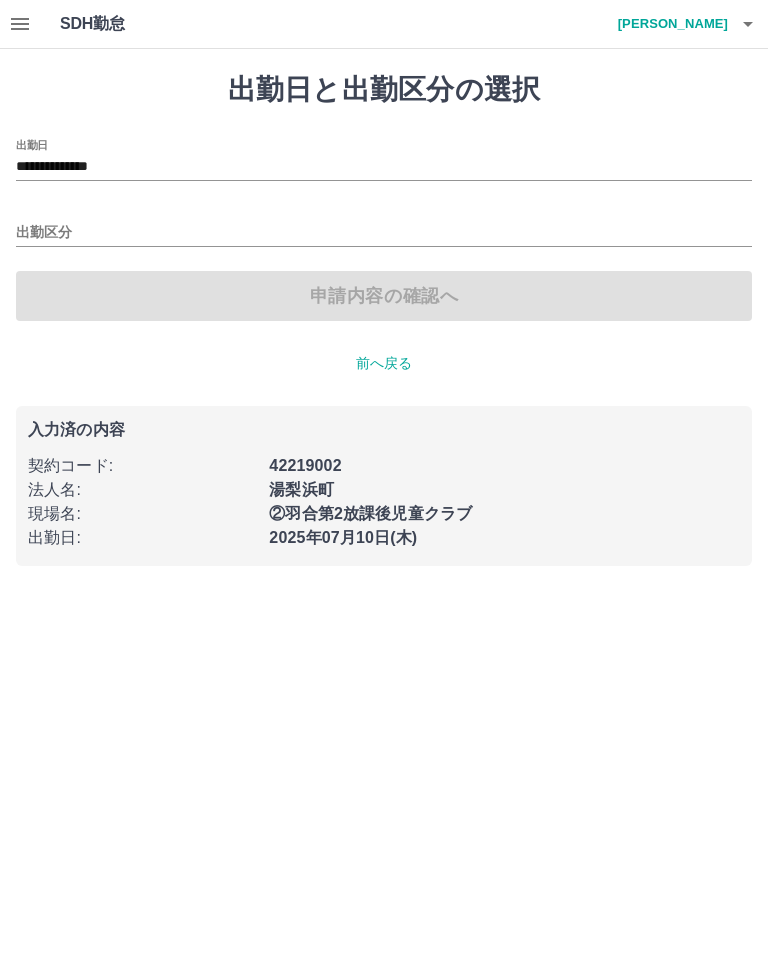 click on "出勤区分" at bounding box center [384, 233] 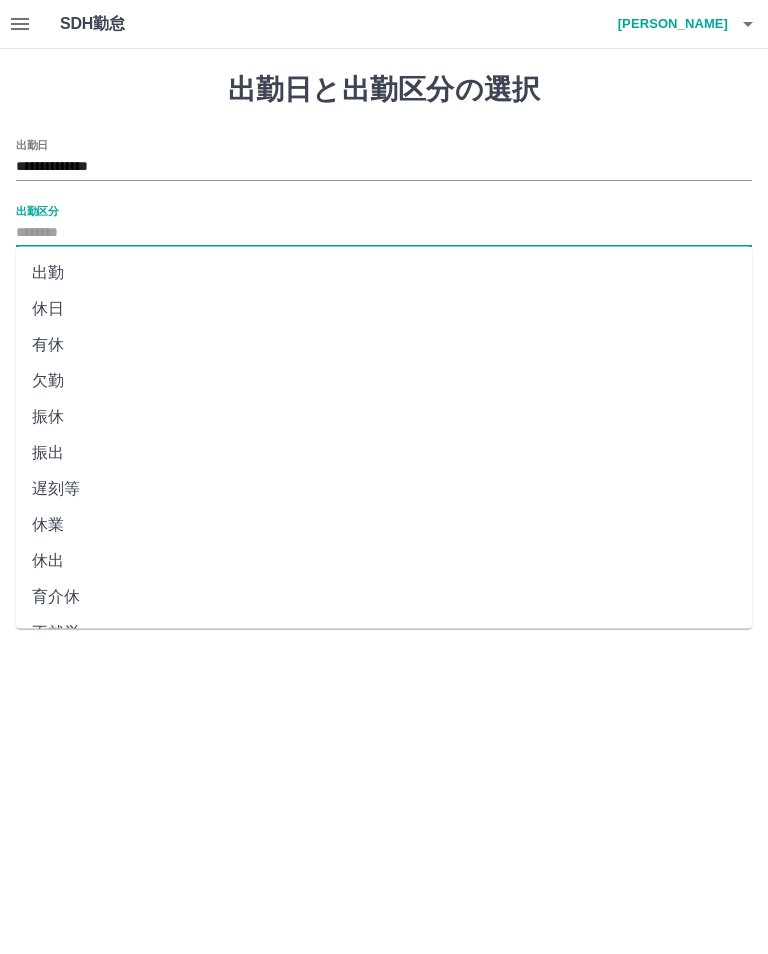 click on "出勤" at bounding box center (384, 273) 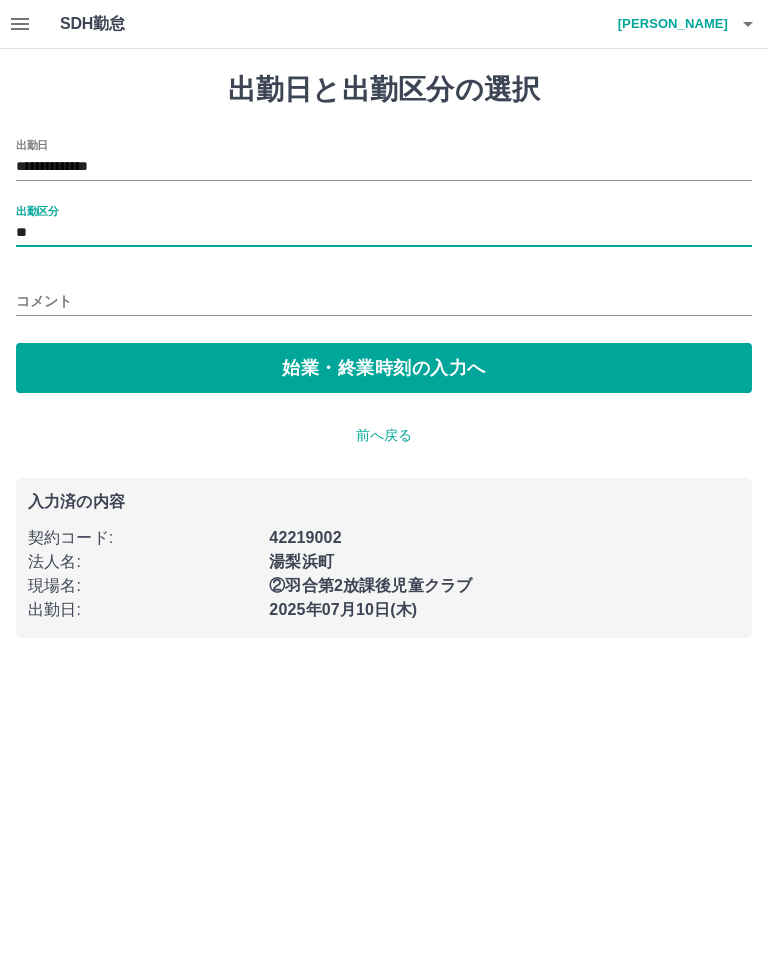 click on "コメント" at bounding box center [384, 301] 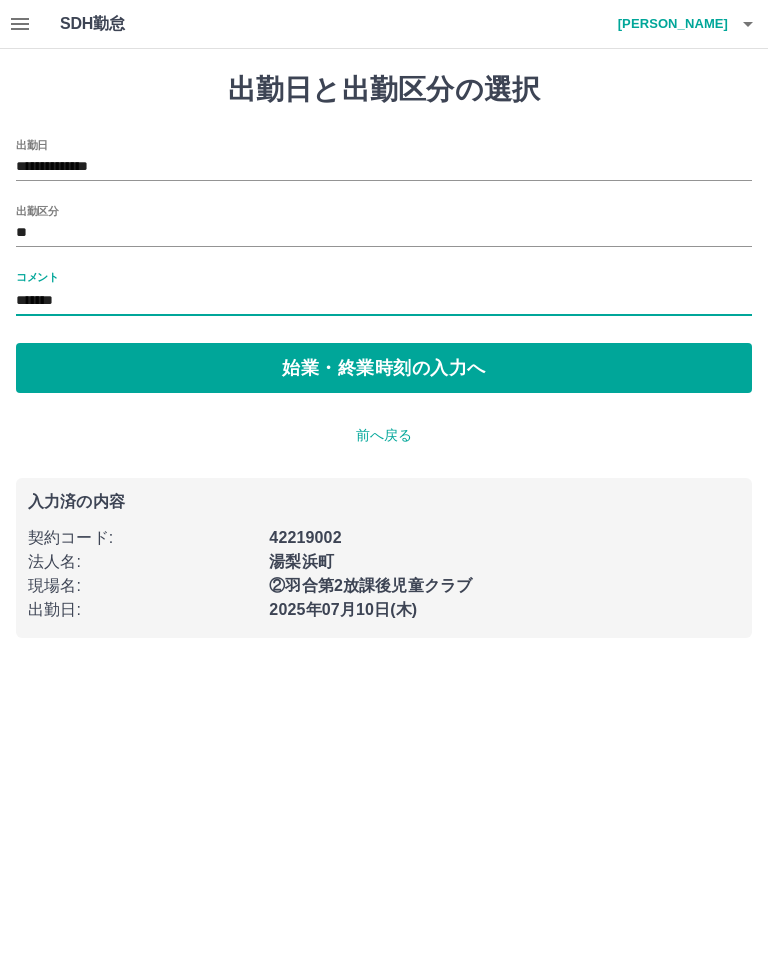 type on "*******" 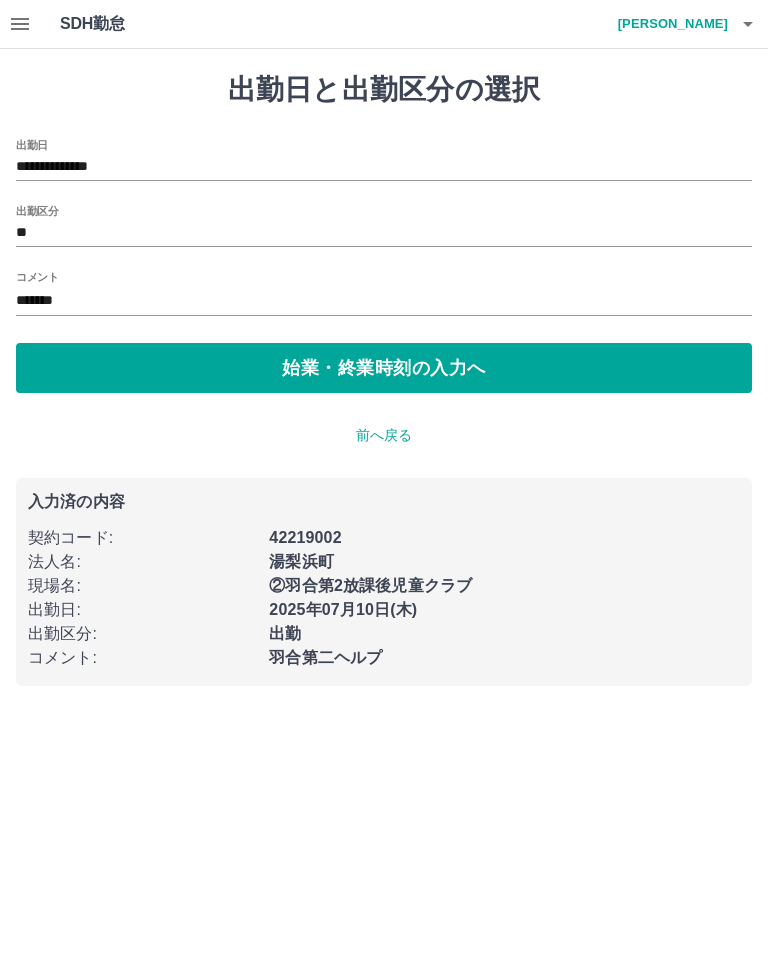 click on "始業・終業時刻の入力へ" at bounding box center (384, 368) 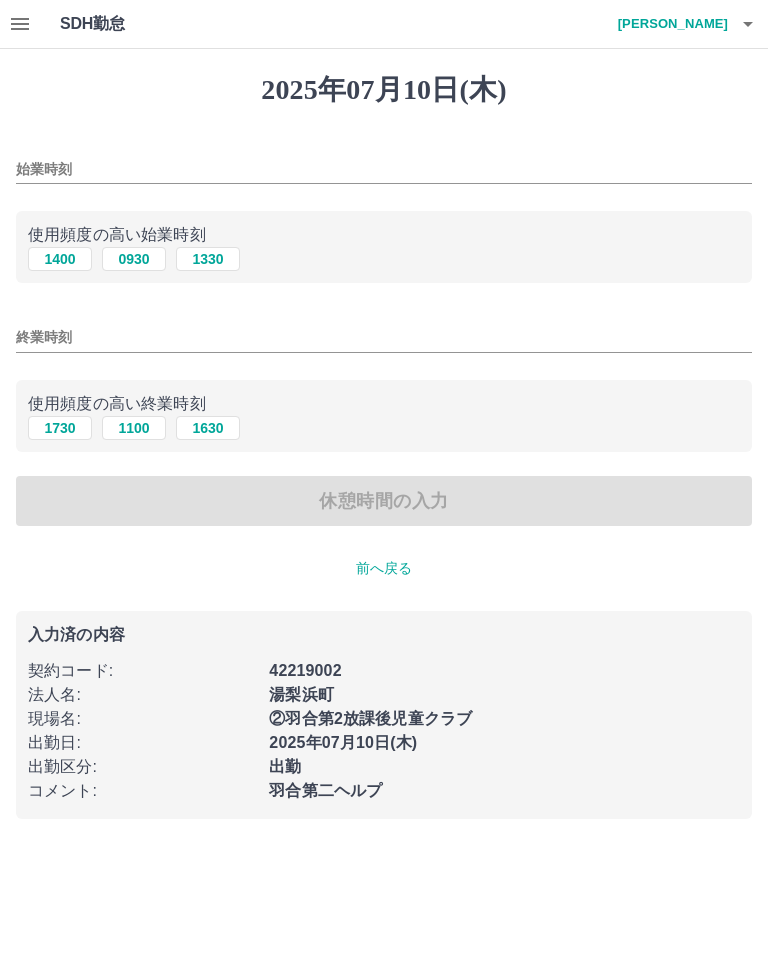 click on "1400" at bounding box center [60, 259] 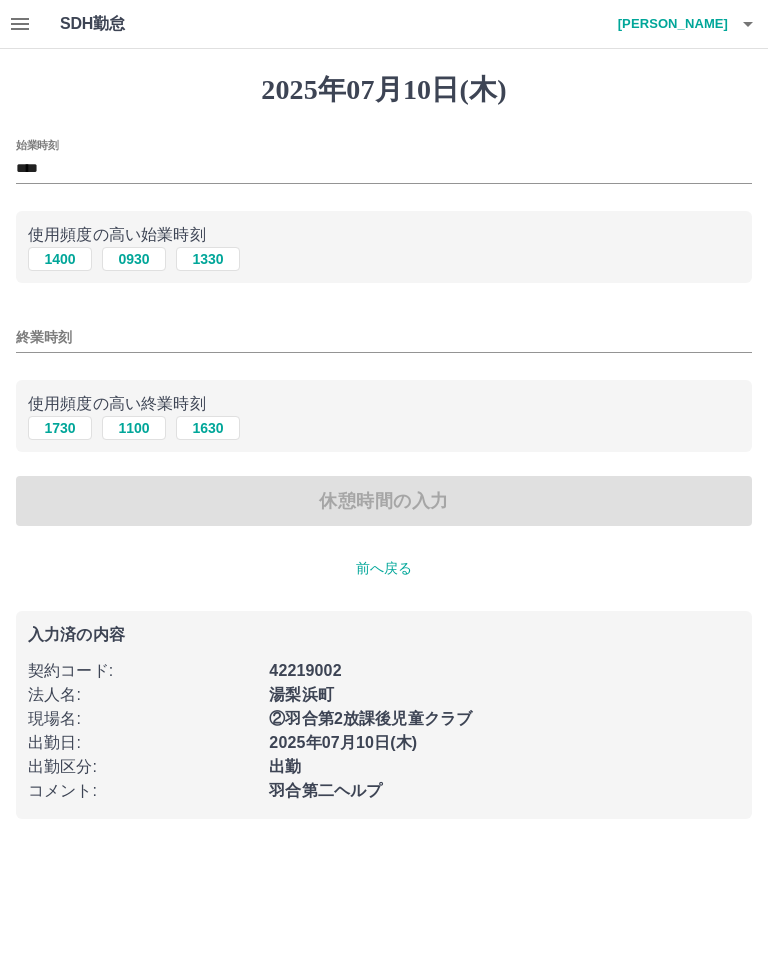 click on "終業時刻" at bounding box center [384, 337] 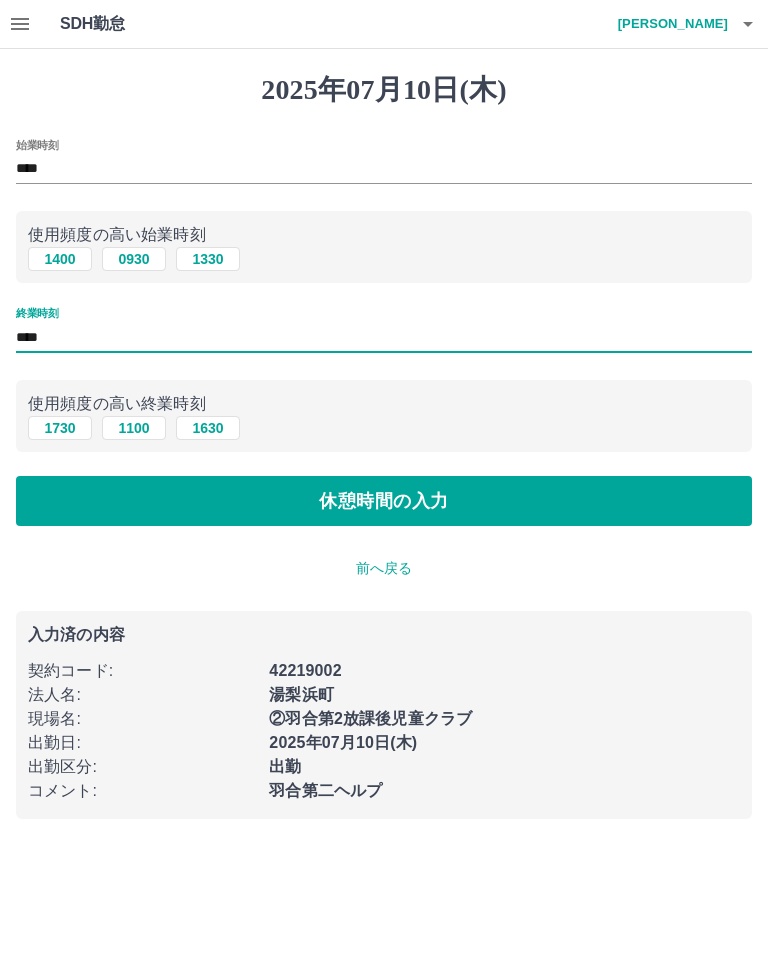 type on "****" 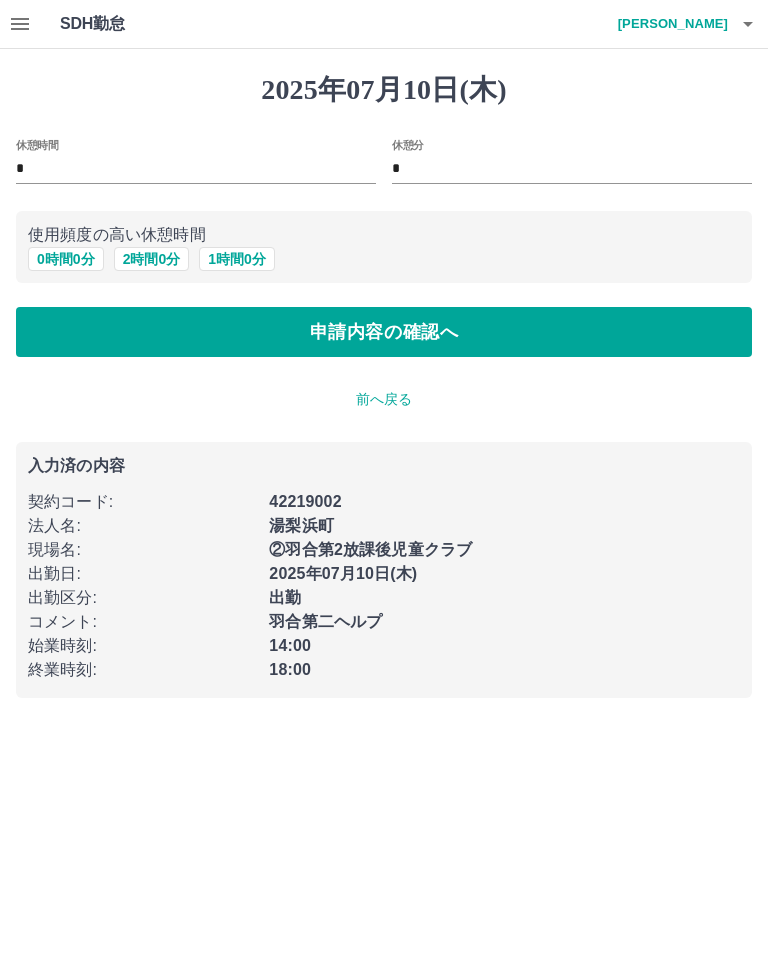 click on "申請内容の確認へ" at bounding box center [384, 332] 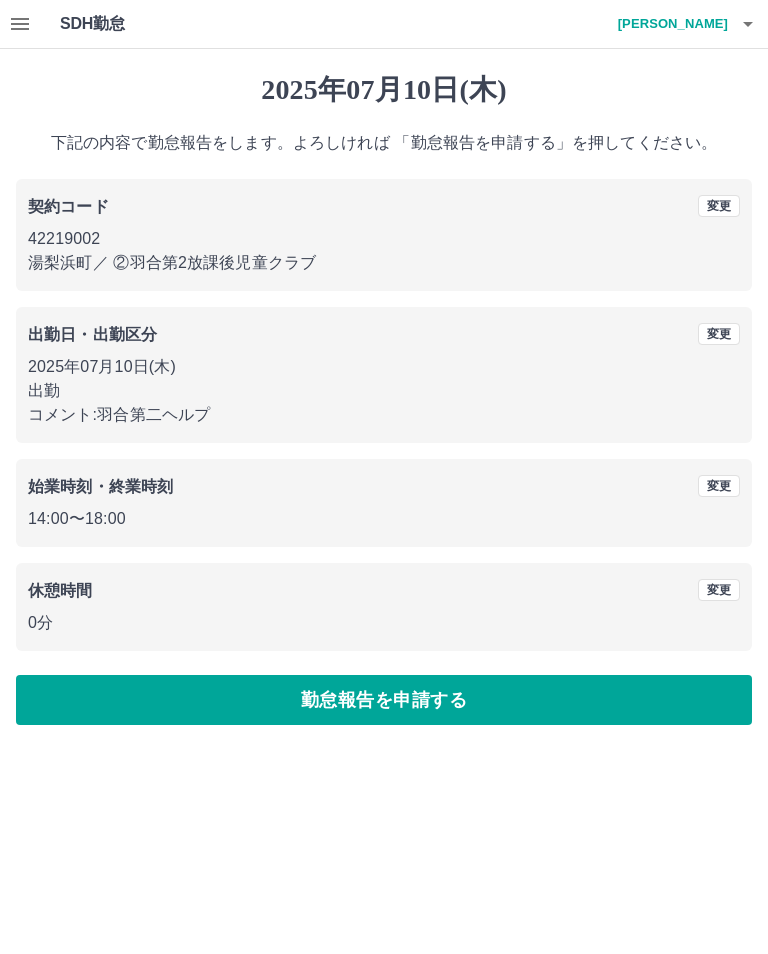 click on "勤怠報告を申請する" at bounding box center (384, 700) 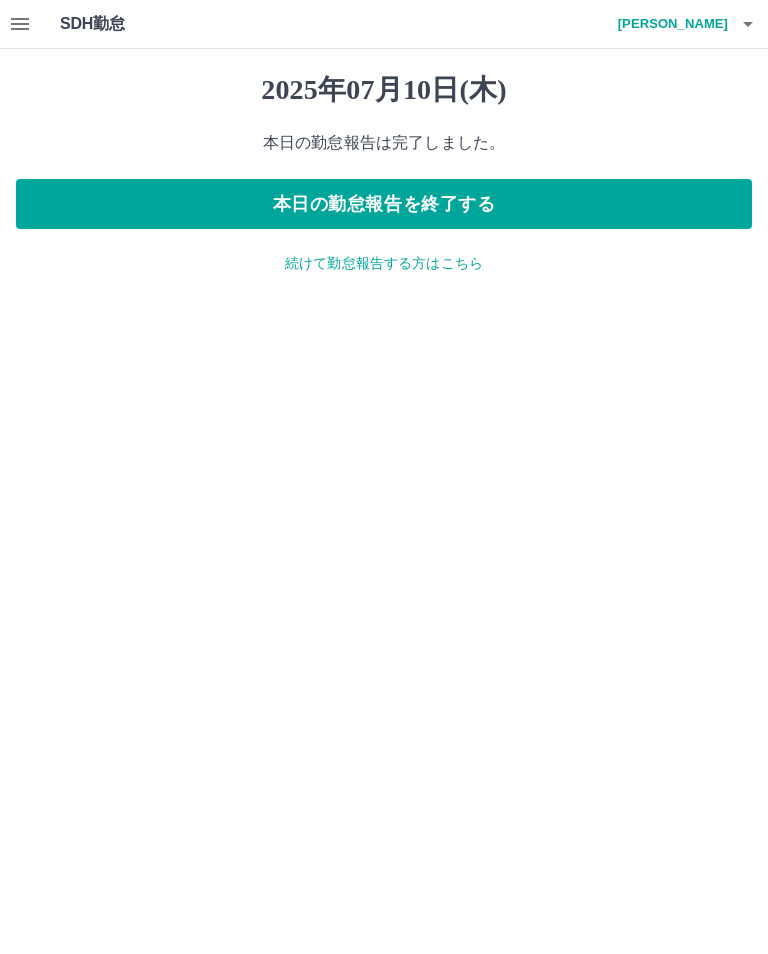 click on "本日の勤怠報告を終了する" at bounding box center [384, 204] 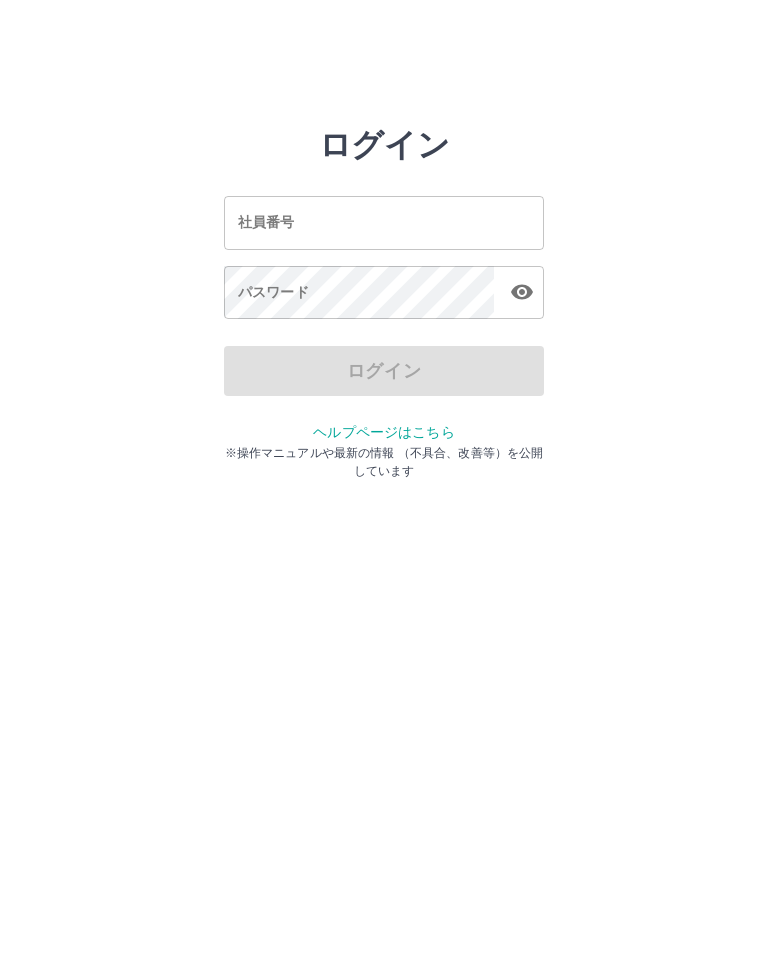 scroll, scrollTop: 0, scrollLeft: 0, axis: both 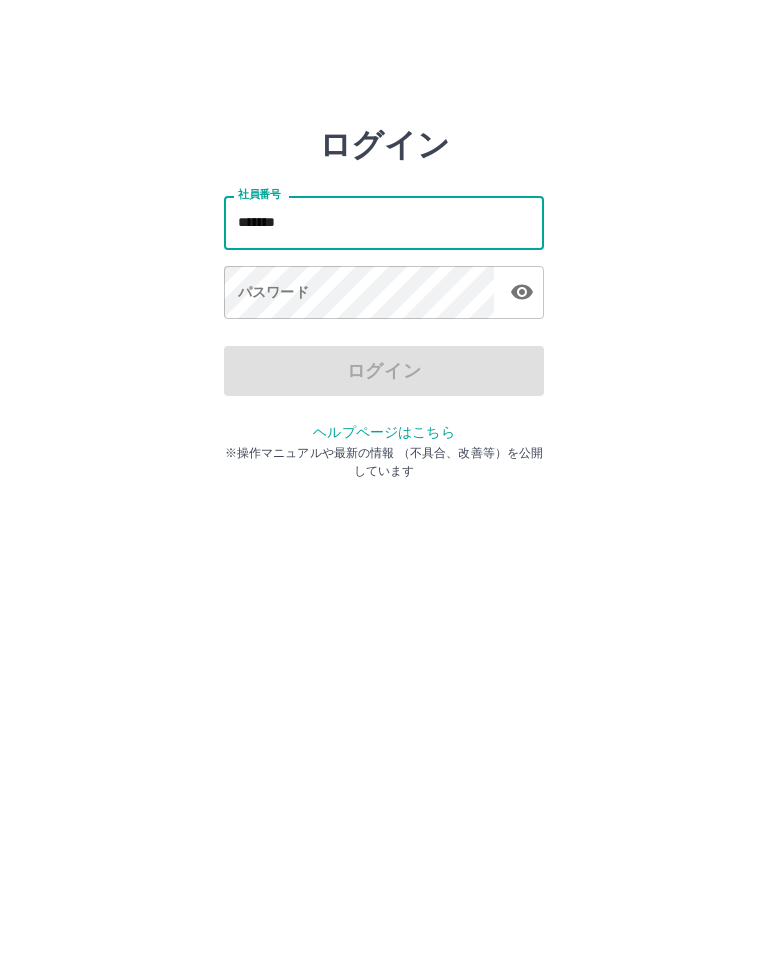 type on "*******" 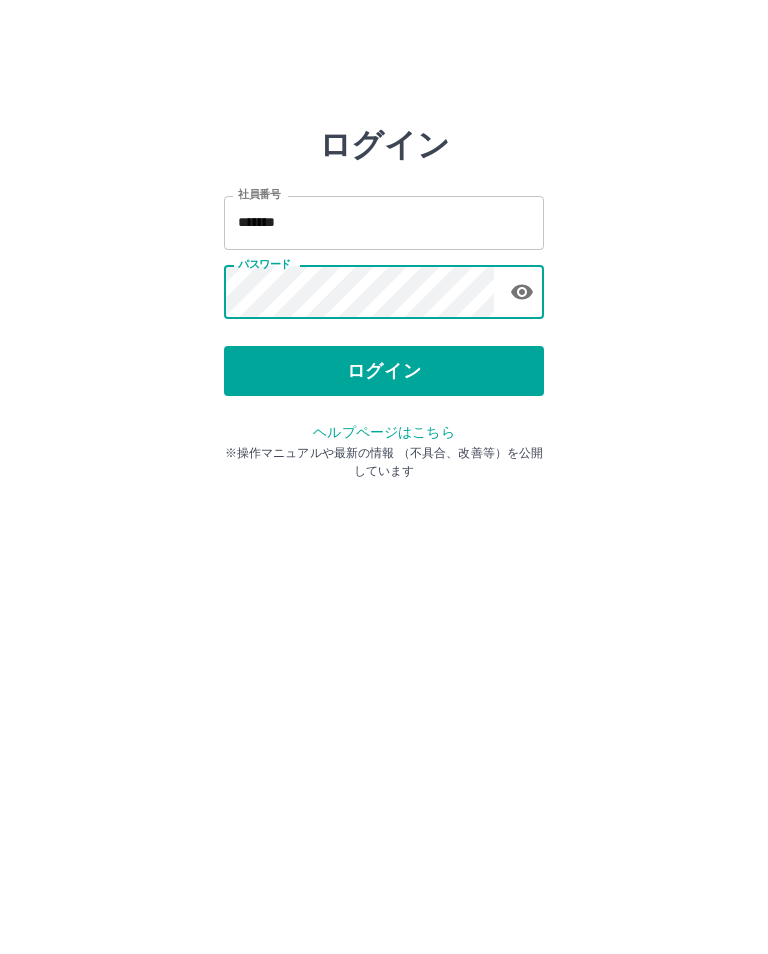 click on "ログイン" at bounding box center [384, 371] 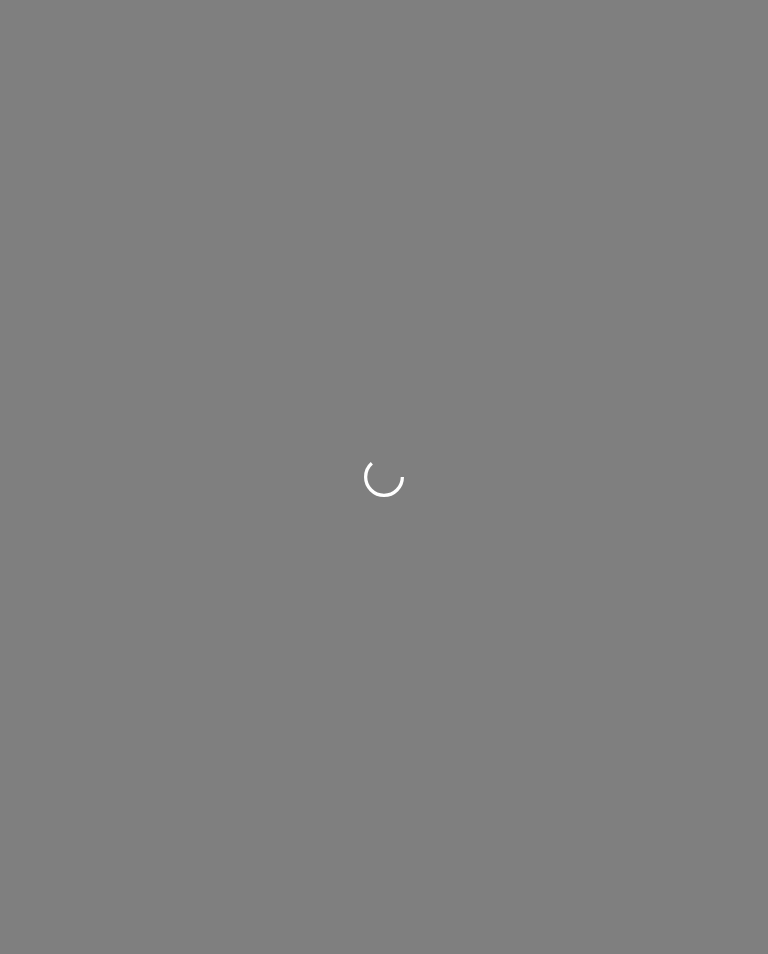 scroll, scrollTop: 0, scrollLeft: 0, axis: both 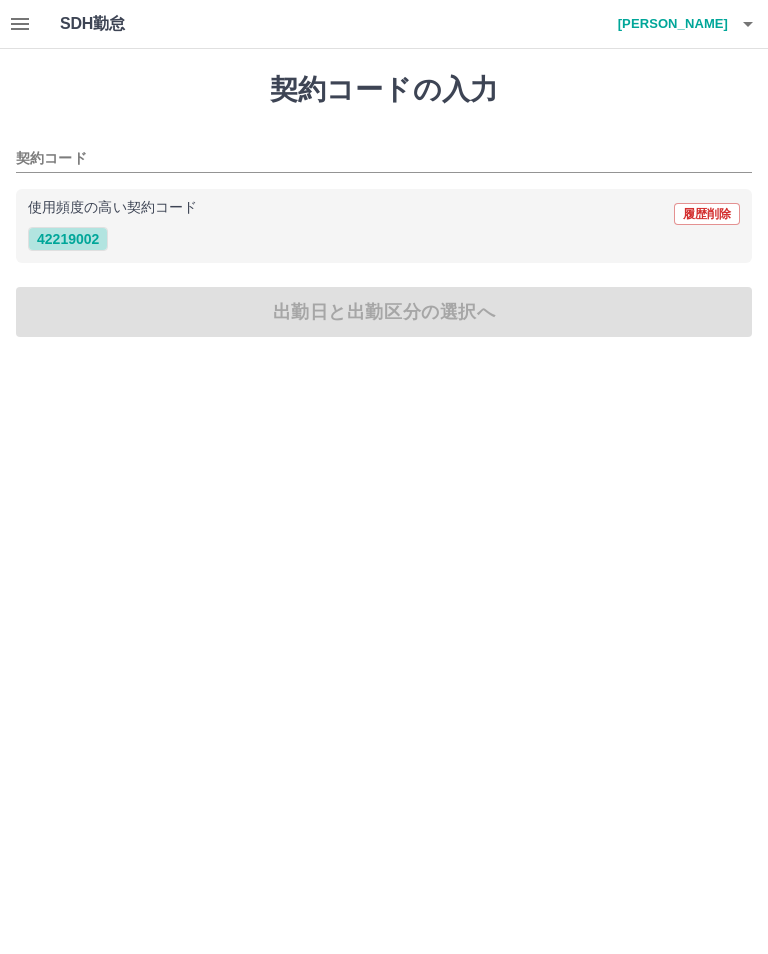 click on "42219002" at bounding box center [68, 239] 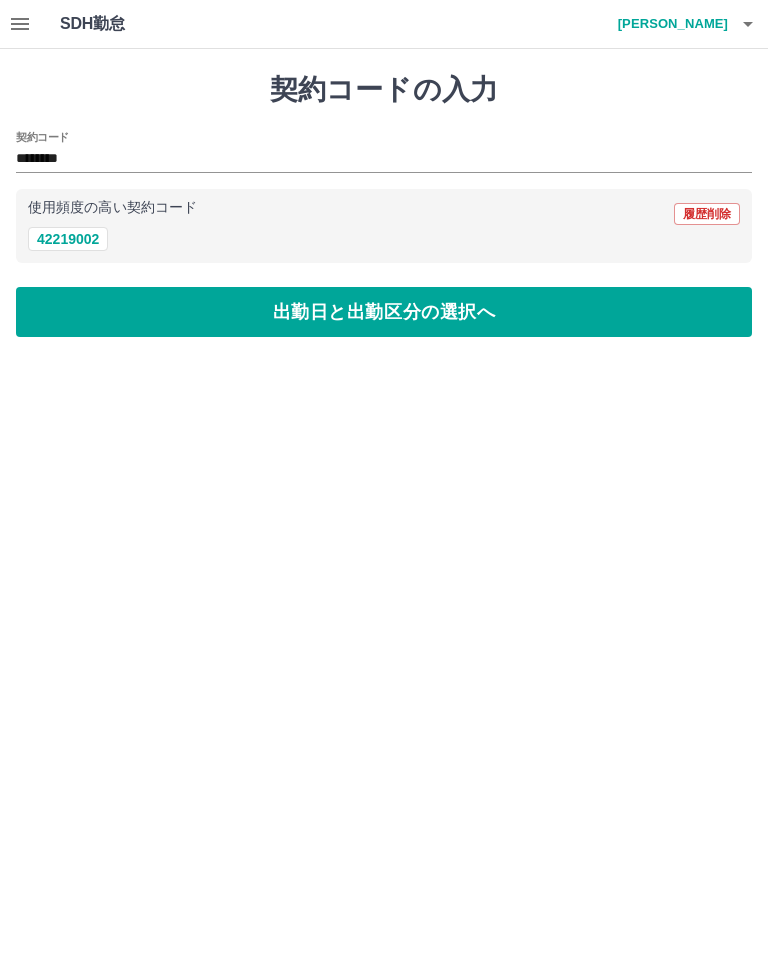 click on "出勤日と出勤区分の選択へ" at bounding box center [384, 312] 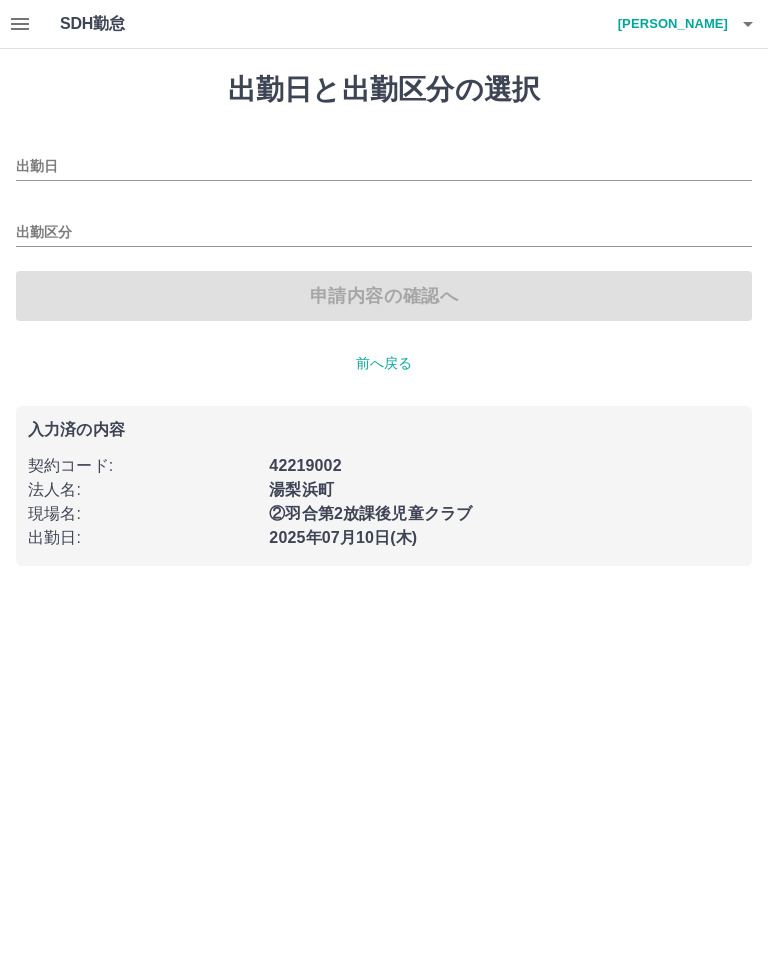 type on "**********" 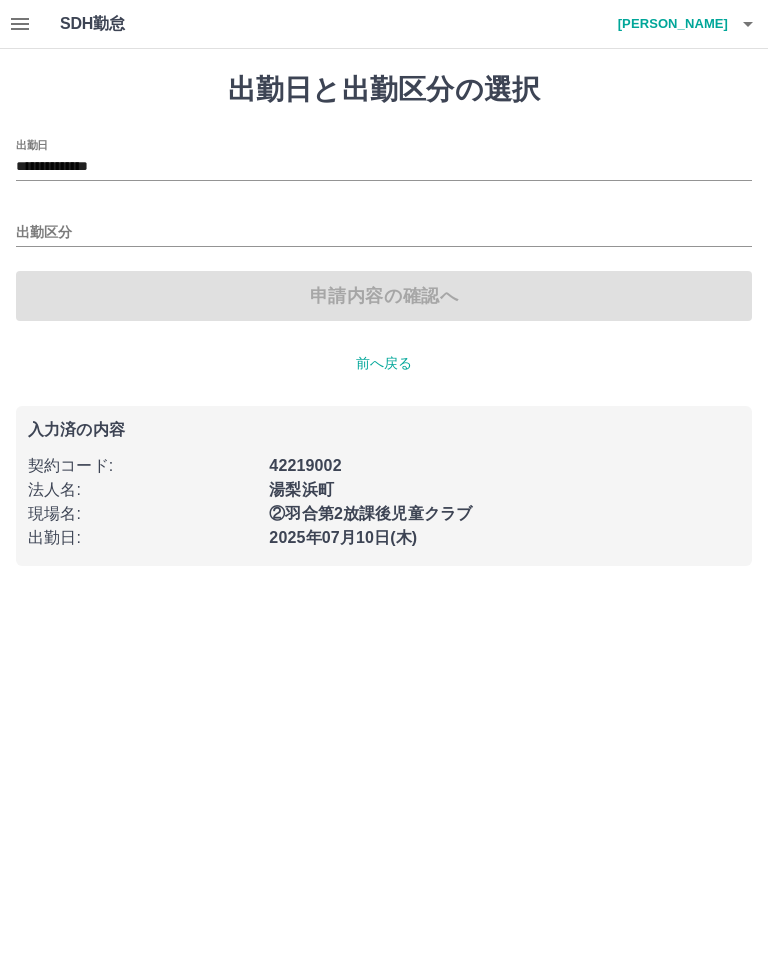 click on "出勤区分" at bounding box center (384, 233) 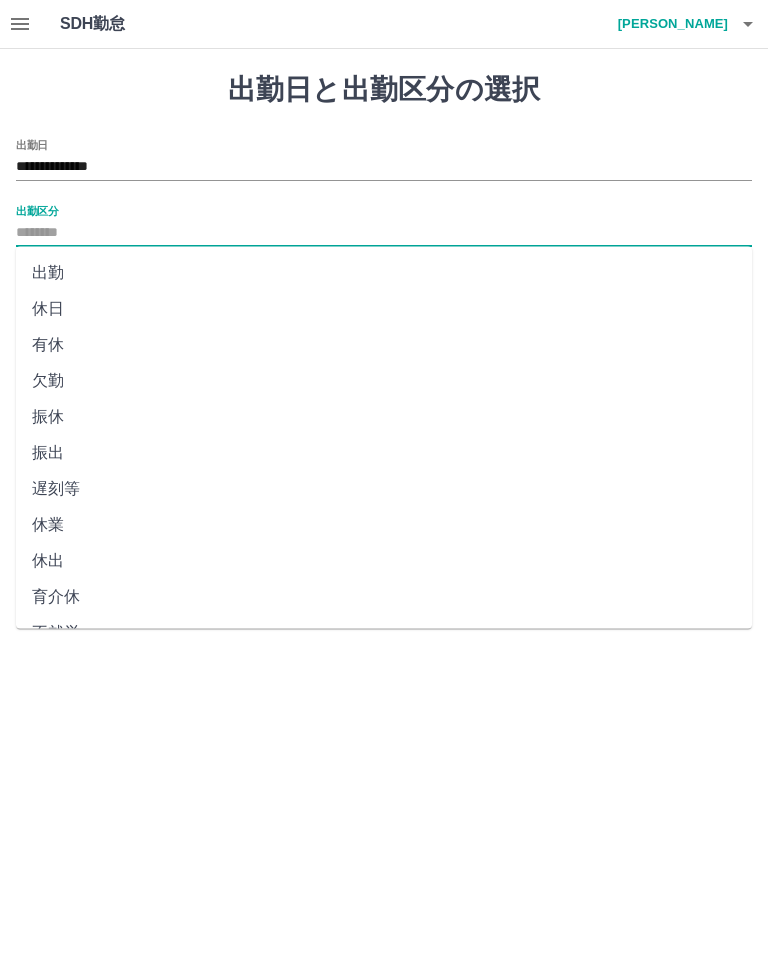 click on "出勤" at bounding box center (384, 273) 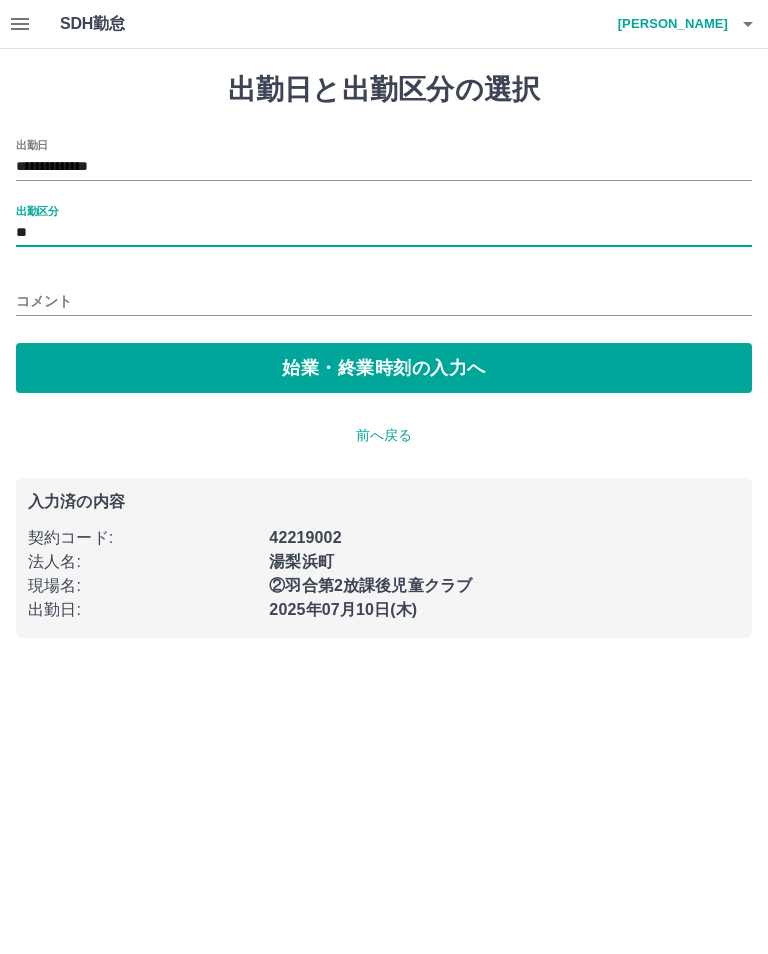 click on "始業・終業時刻の入力へ" at bounding box center (384, 368) 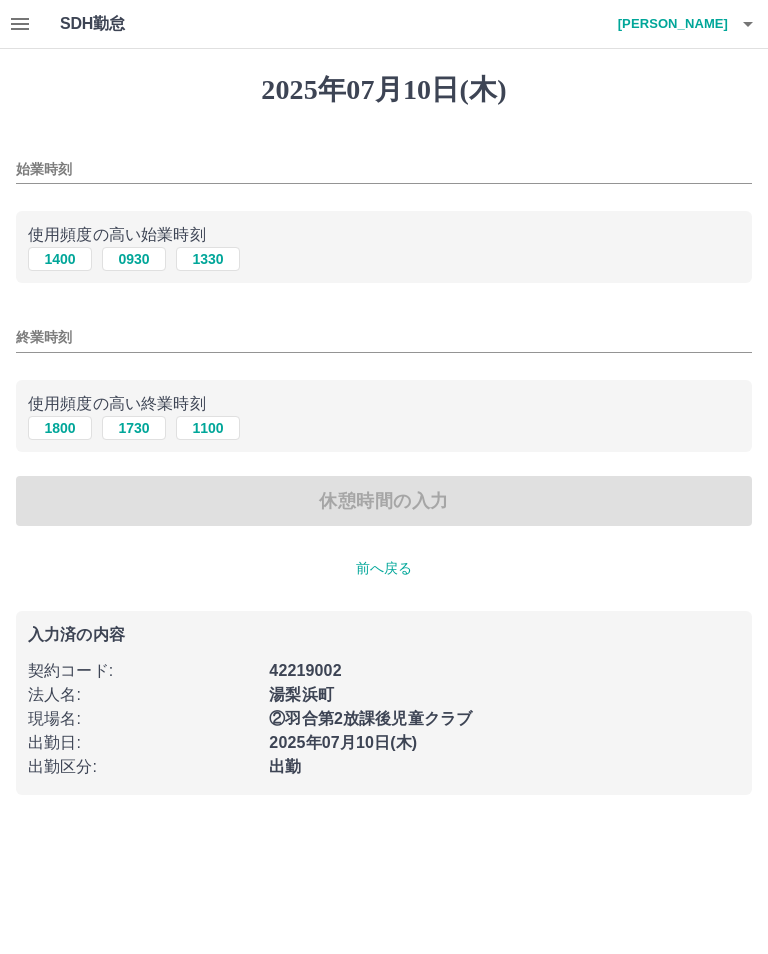 click on "1400" at bounding box center (60, 259) 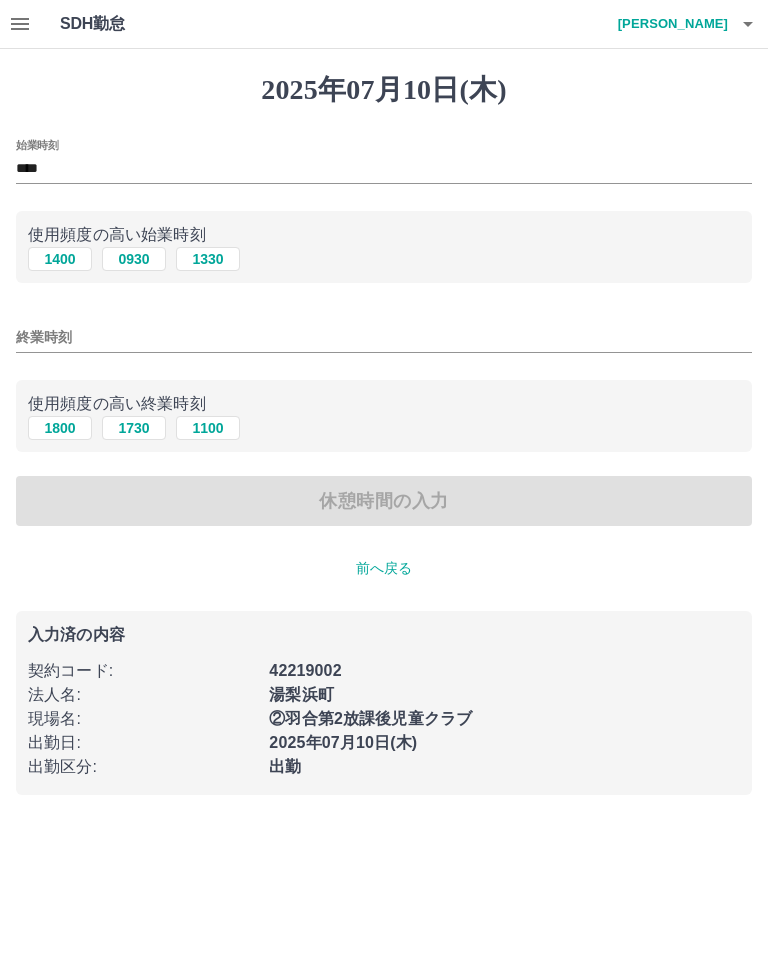 click on "1800" at bounding box center [60, 428] 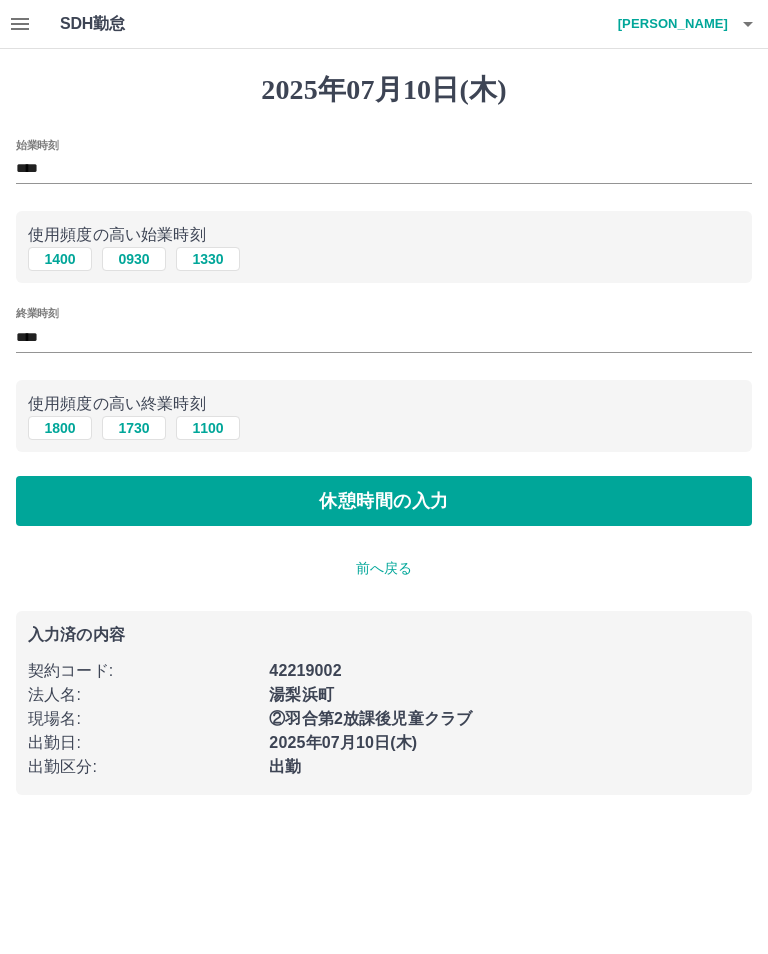 click on "休憩時間の入力" at bounding box center (384, 501) 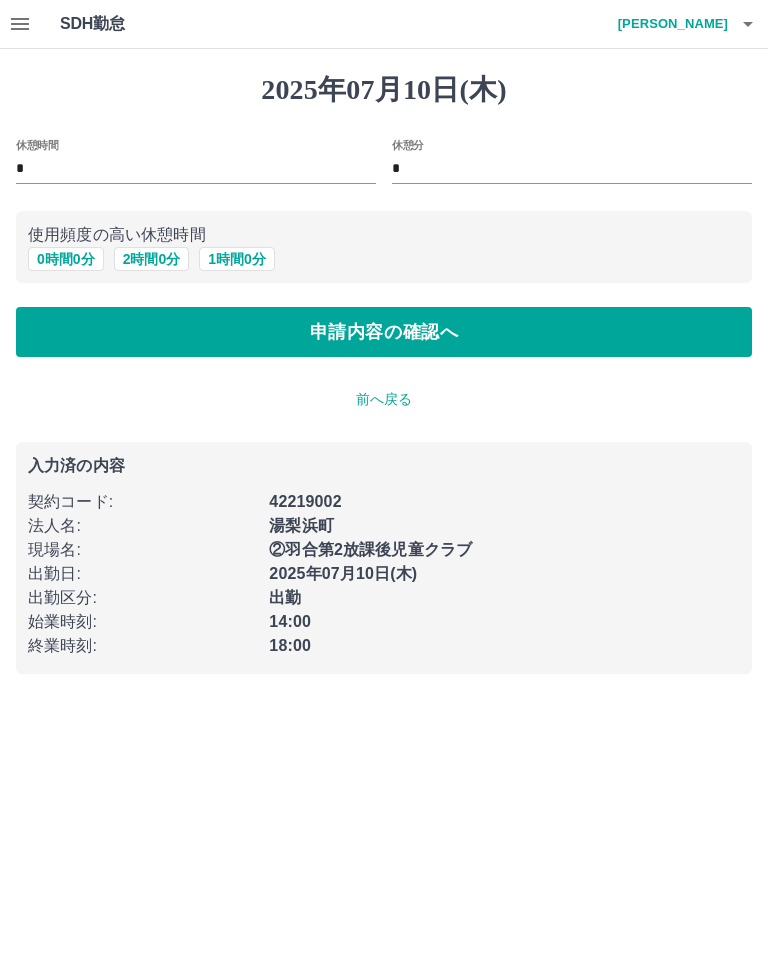 click on "申請内容の確認へ" at bounding box center [384, 332] 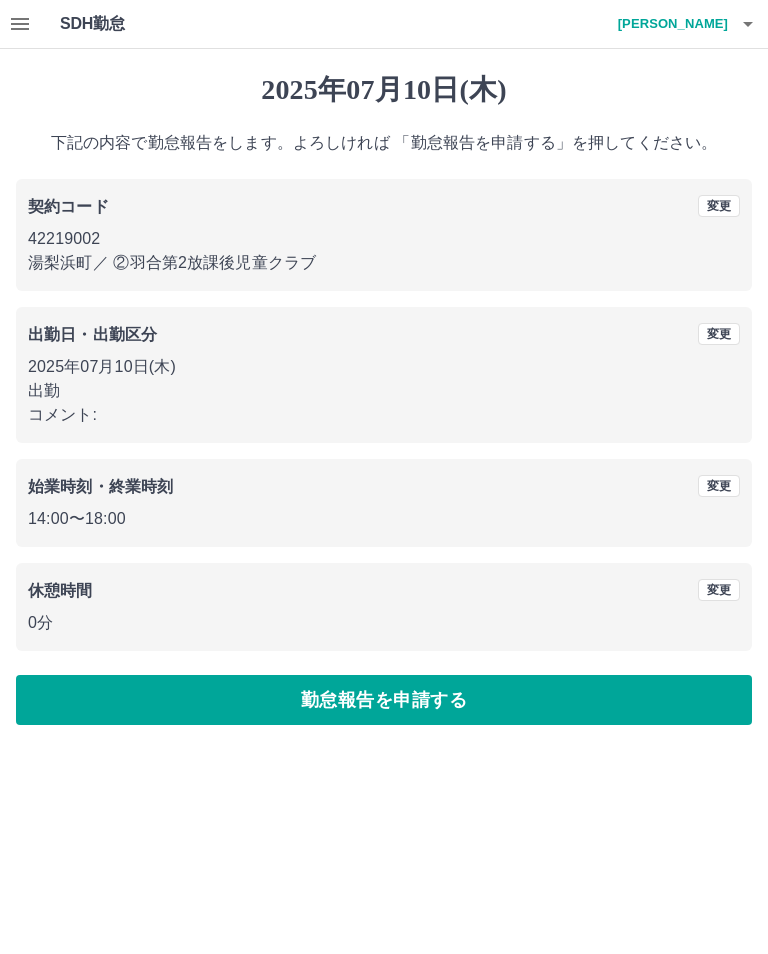 click on "勤怠報告を申請する" at bounding box center [384, 700] 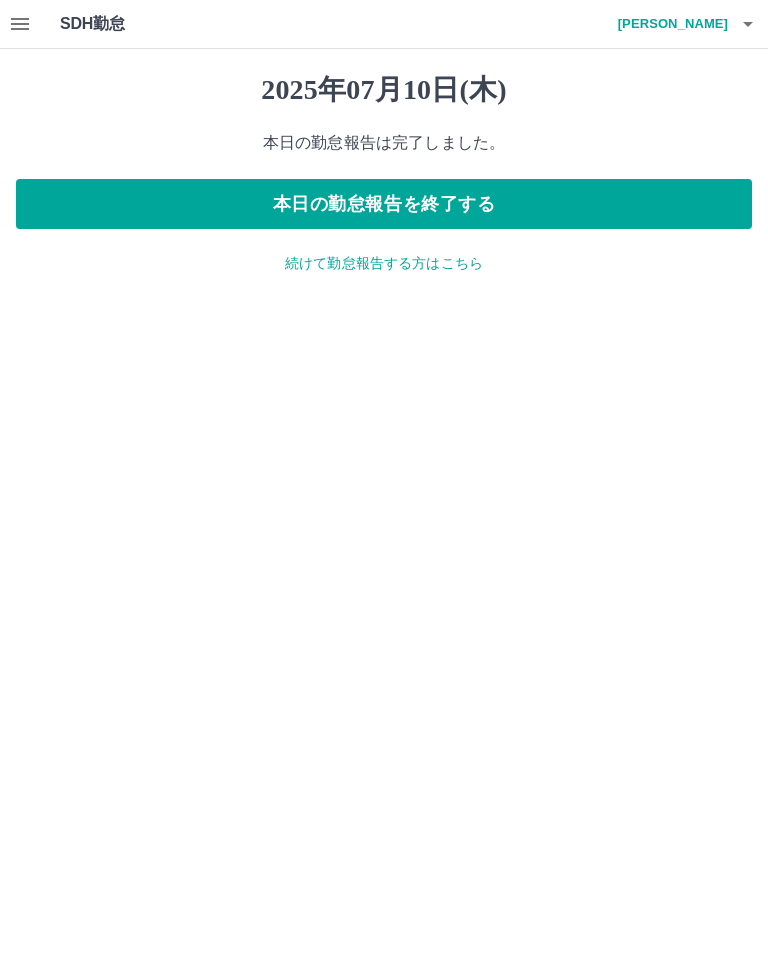 click on "本日の勤怠報告を終了する" at bounding box center (384, 204) 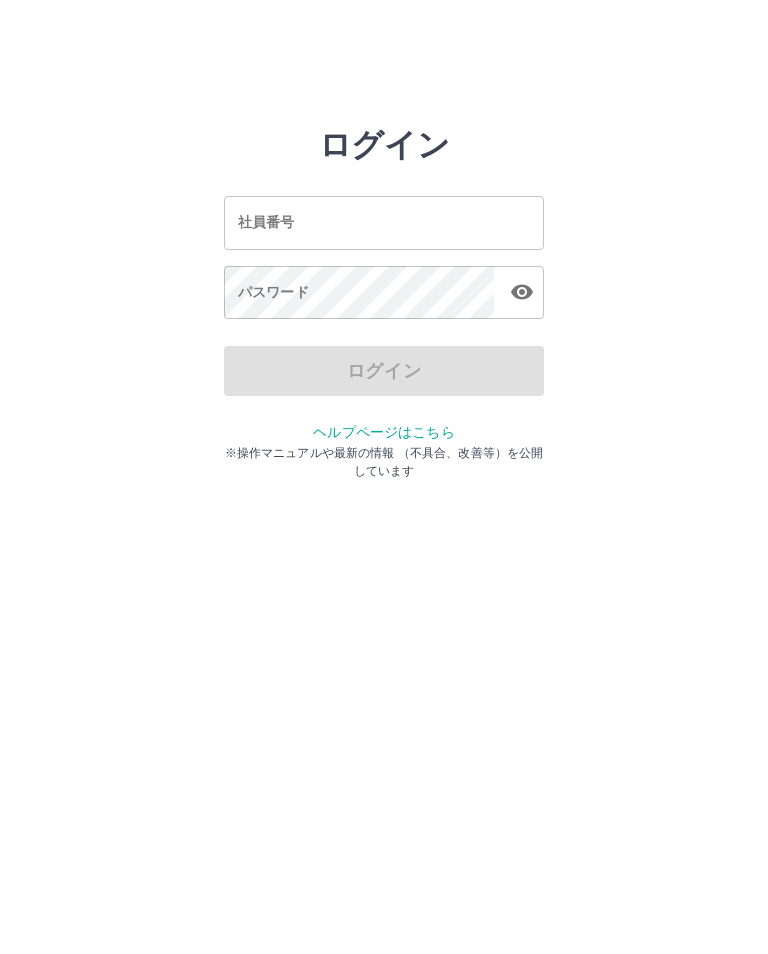 scroll, scrollTop: 0, scrollLeft: 0, axis: both 